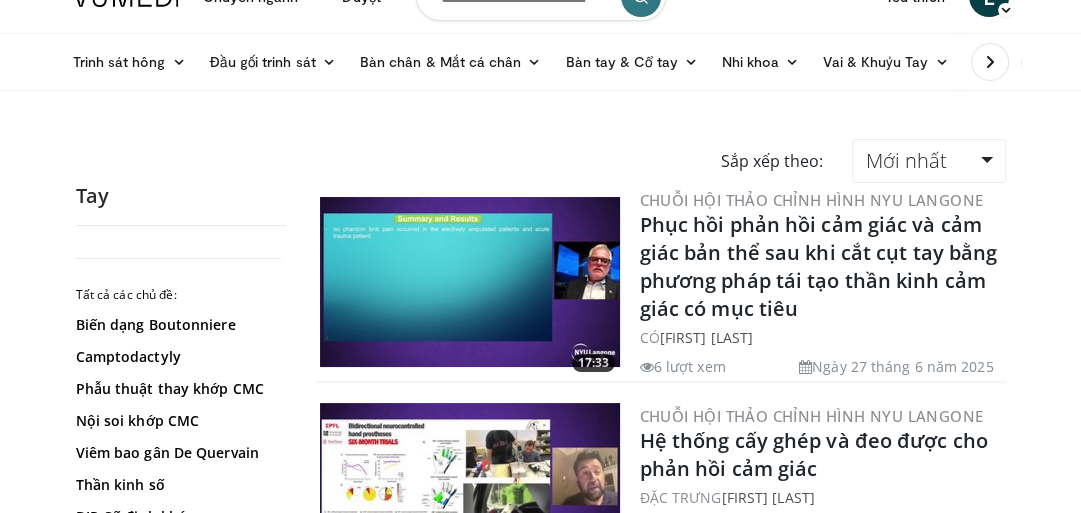 scroll, scrollTop: 0, scrollLeft: 0, axis: both 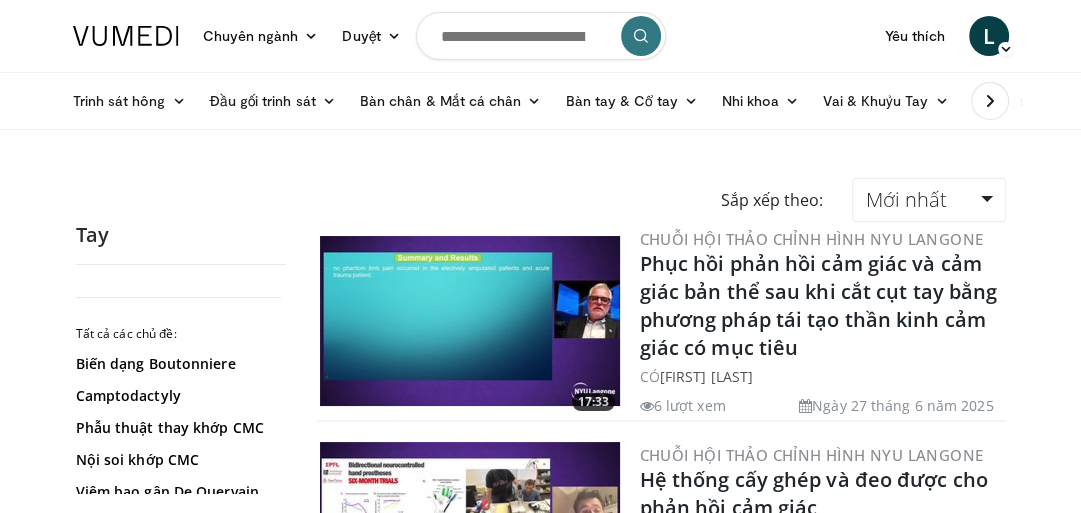 click on "Chuyên ngành
Y học người lớn và gia đình
Dị ứng, Hen suyễn, Miễn dịch học
Gây mê
Tim mạch
Nha khoa
Da liễu
Nội tiết học
Tiêu hóa & Gan mật
Phẫu thuật tổng quát
Huyết học & Ung bướu
Bệnh truyền nhiễm
Bệnh thận
Thần kinh học
Phẫu thuật thần kinh
Sản phụ khoa
Nhãn khoa
Miệng hàm mặt
Chỉnh hình
Tai mũi họng
Nhi khoa
Phẫu thuật thẩm mỹ
Chỉnh hình bàn chân
Tâm thần học
Bệnh phổi
Xạ trị ung thư" at bounding box center (540, 2874) 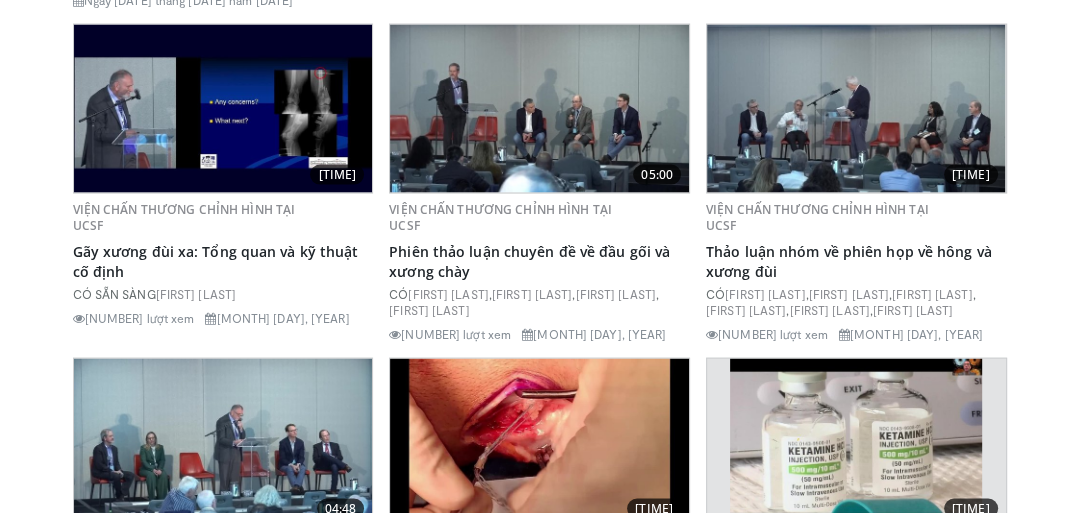 scroll, scrollTop: 2800, scrollLeft: 0, axis: vertical 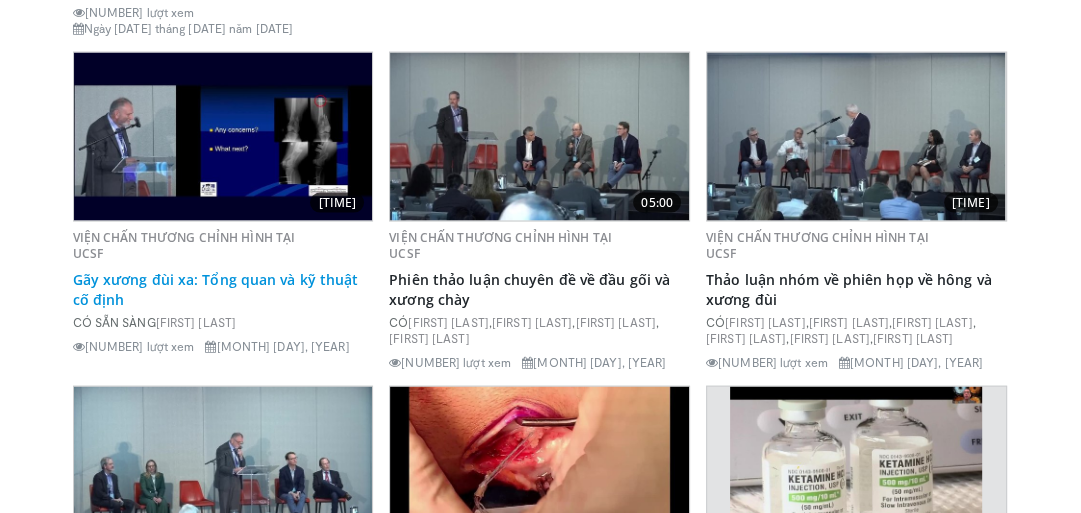 click on "Gãy xương đùi xa: Tổng quan và kỹ thuật cố định" at bounding box center [216, 289] 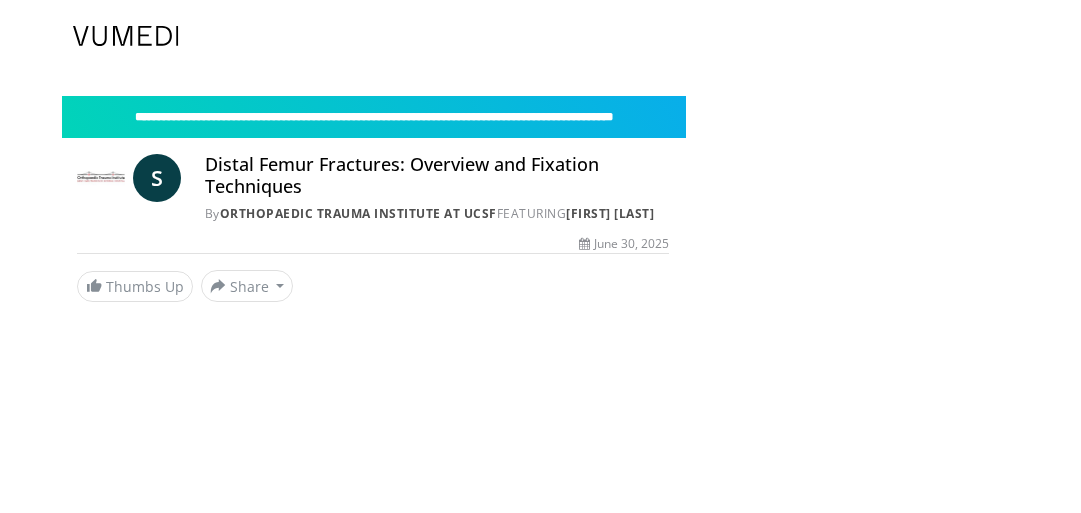 scroll, scrollTop: 0, scrollLeft: 0, axis: both 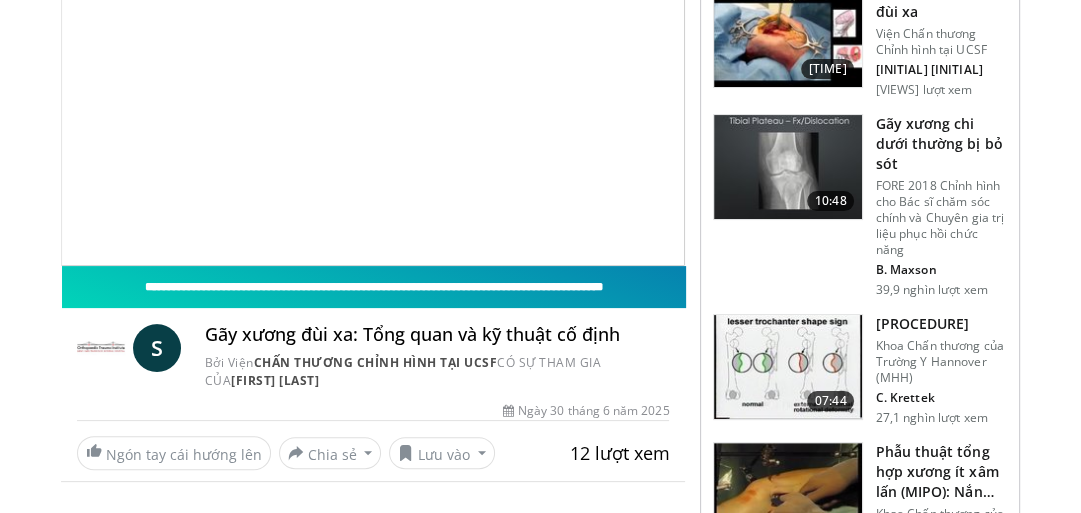 click on "**********" at bounding box center (374, 287) 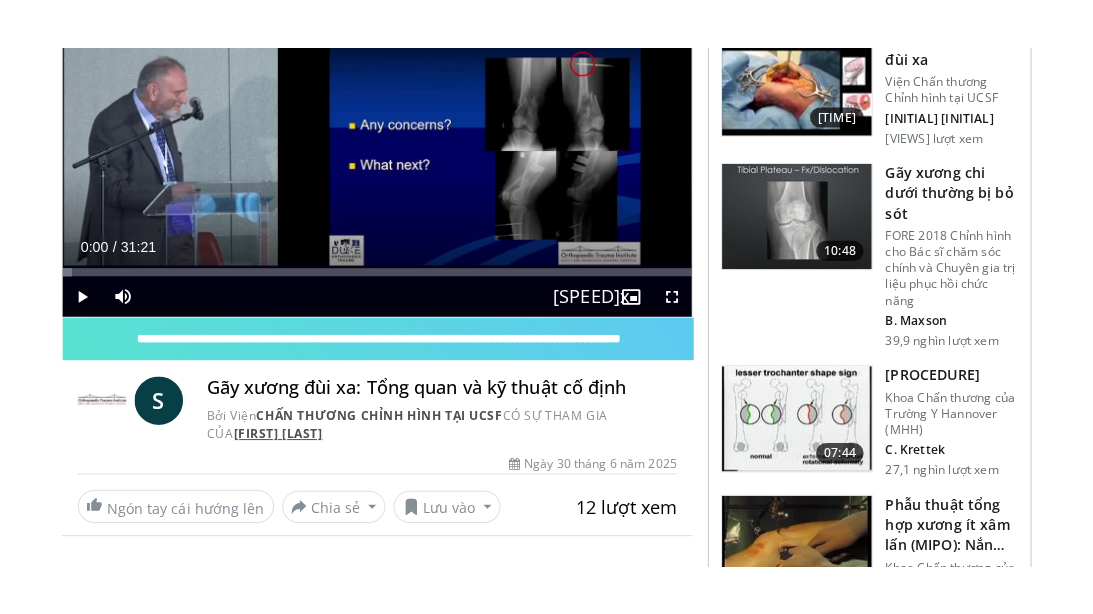 scroll, scrollTop: 160, scrollLeft: 0, axis: vertical 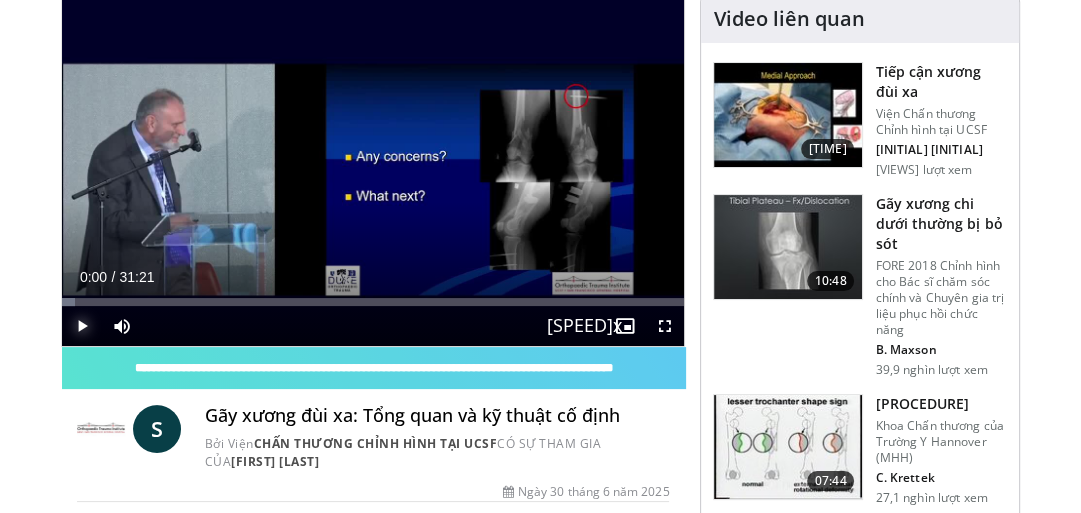 click at bounding box center [82, 326] 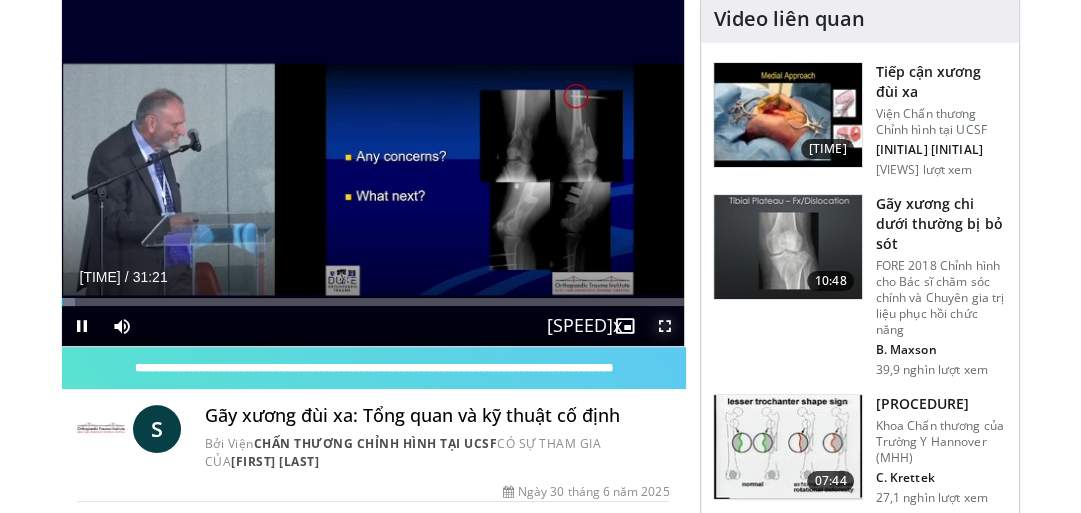 click at bounding box center (664, 326) 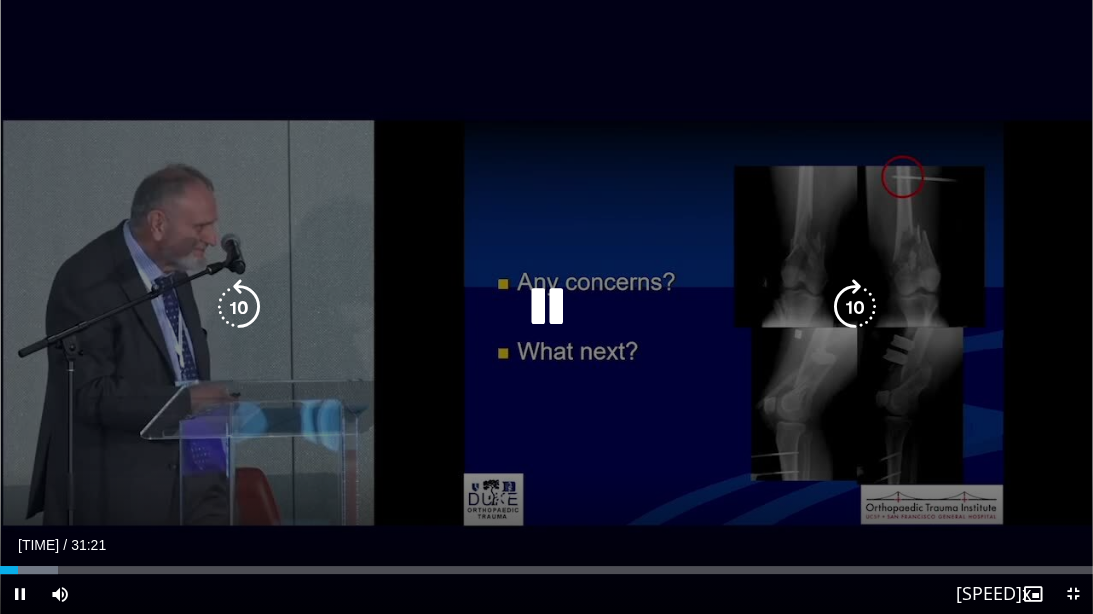 click at bounding box center [854, 307] 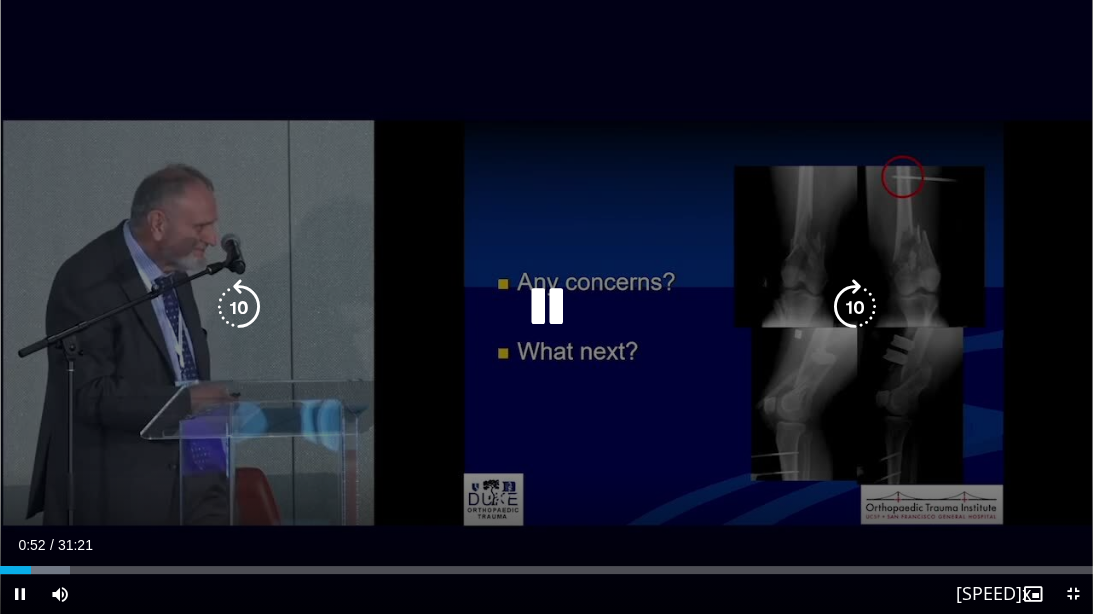 click at bounding box center (854, 307) 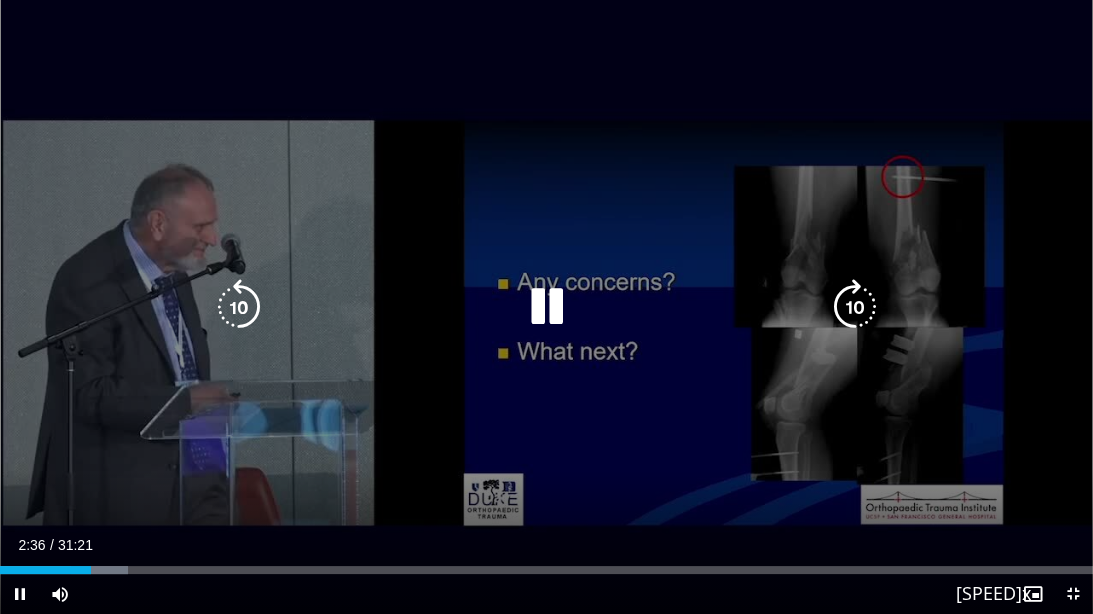 click on "10 seconds
Tap to unmute" at bounding box center [546, 307] 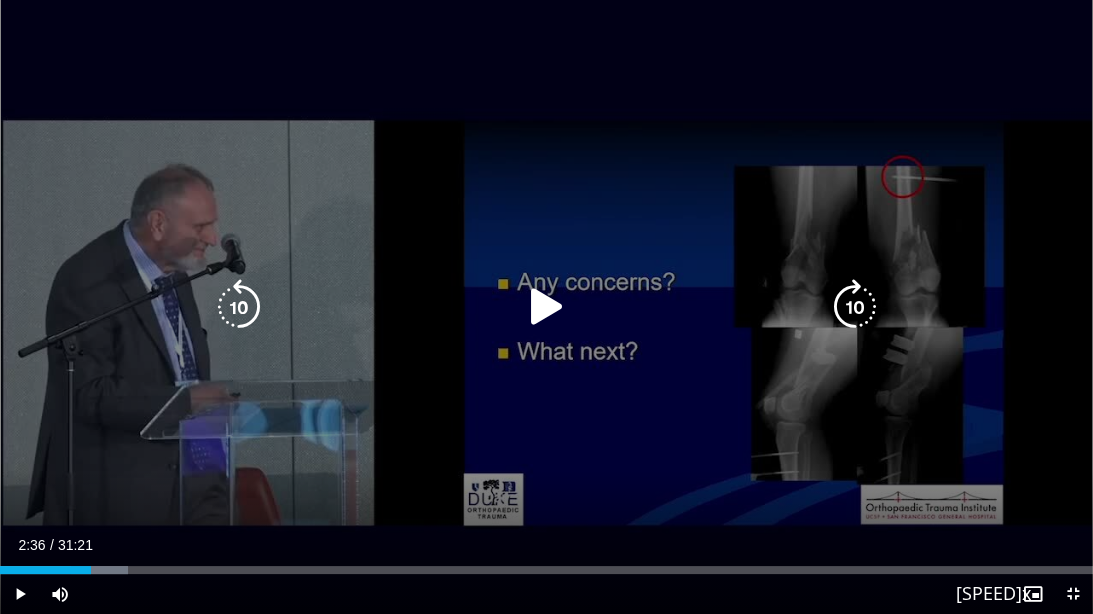click on "10 seconds
Tap to unmute" at bounding box center (546, 307) 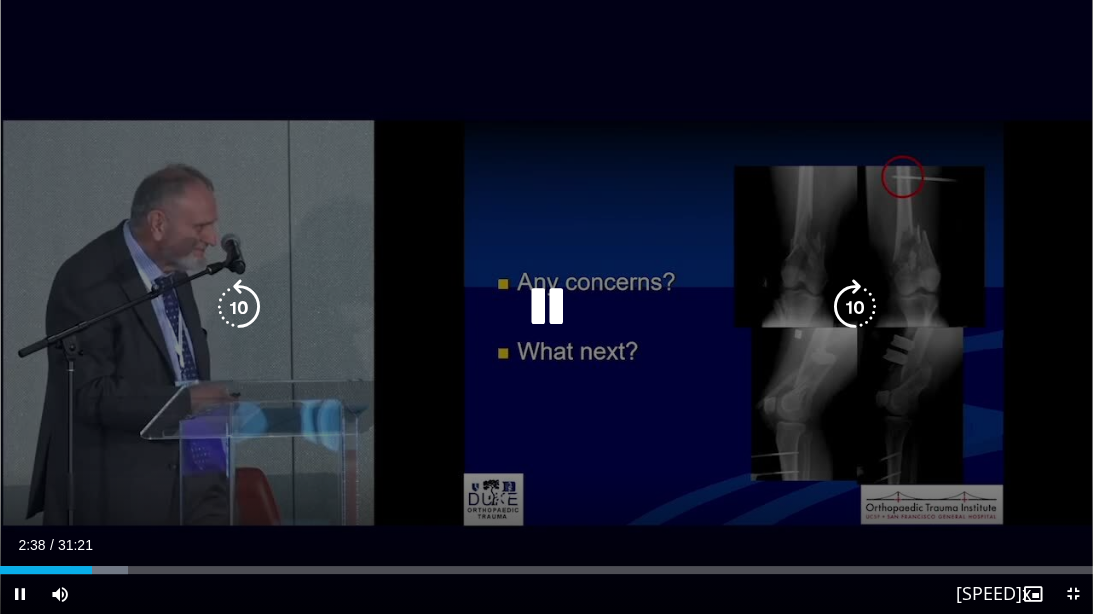 click at bounding box center [854, 307] 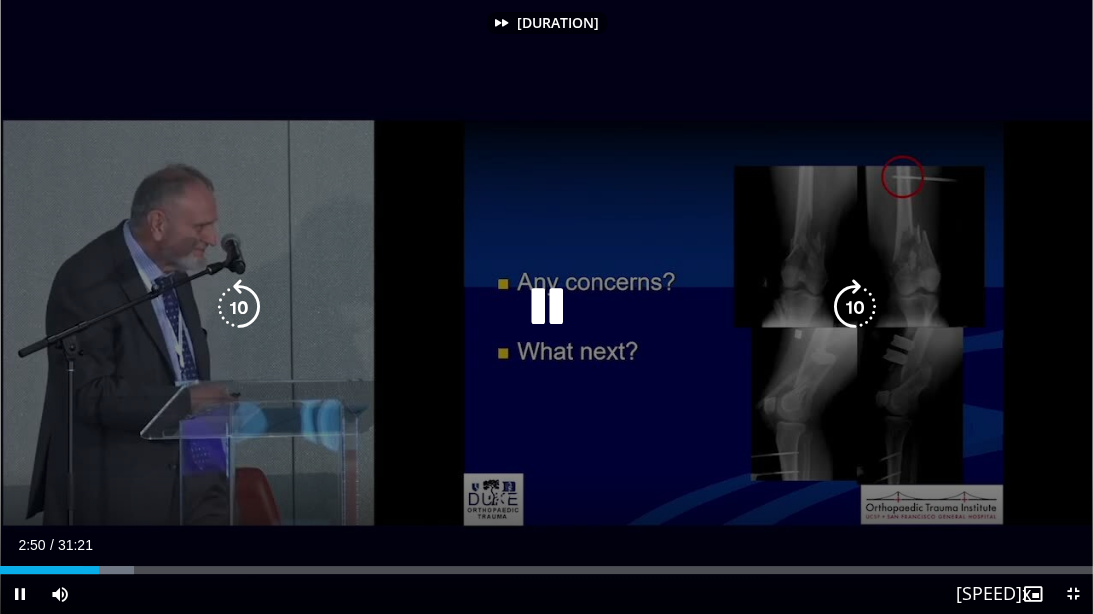 click at bounding box center [854, 307] 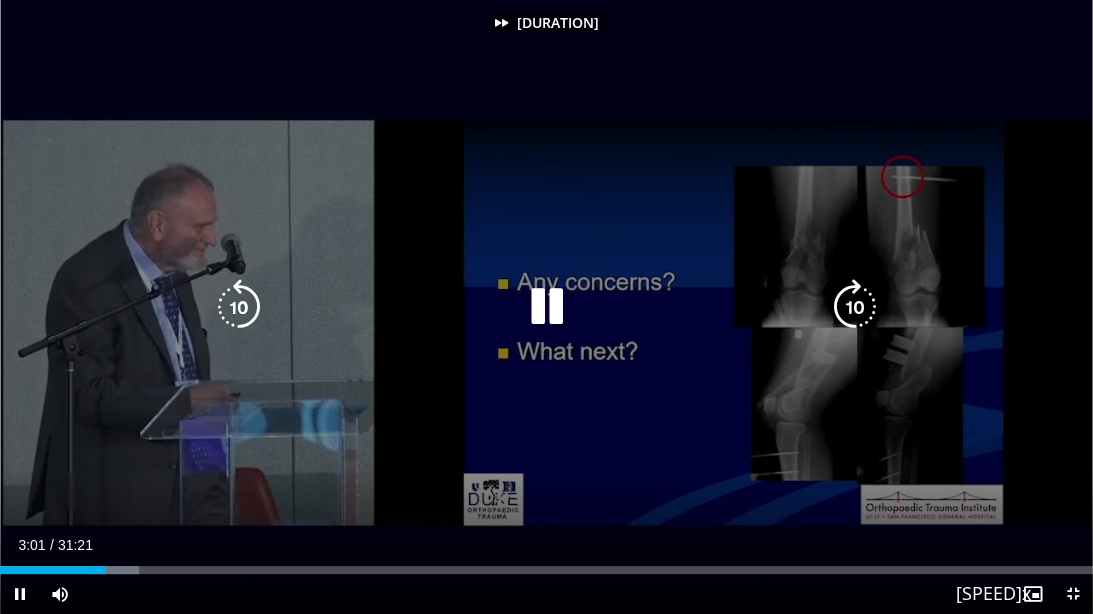 click at bounding box center (854, 307) 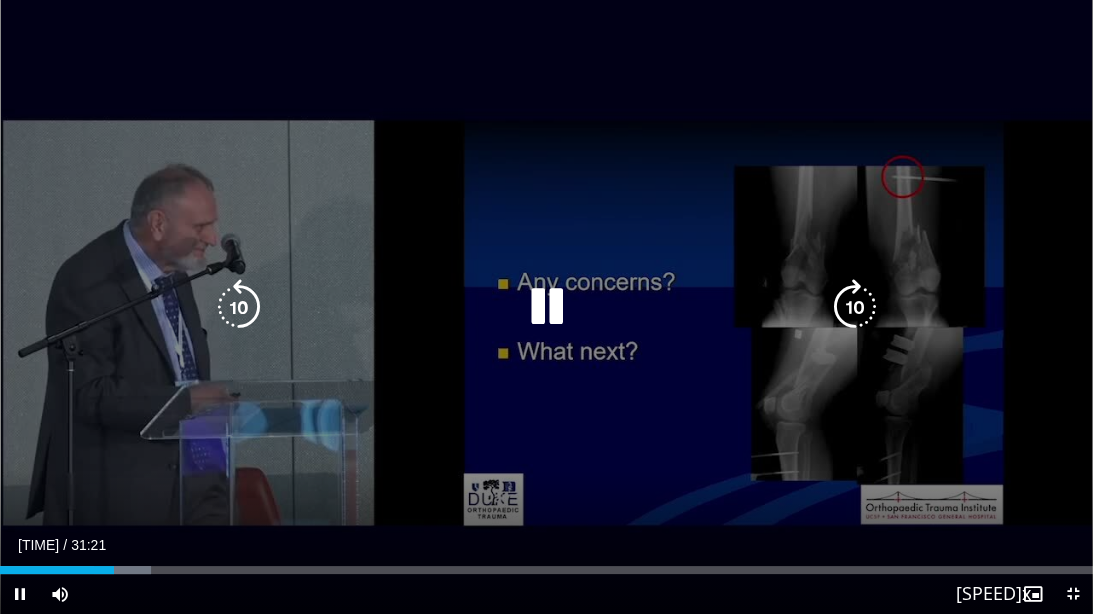 click at bounding box center [854, 307] 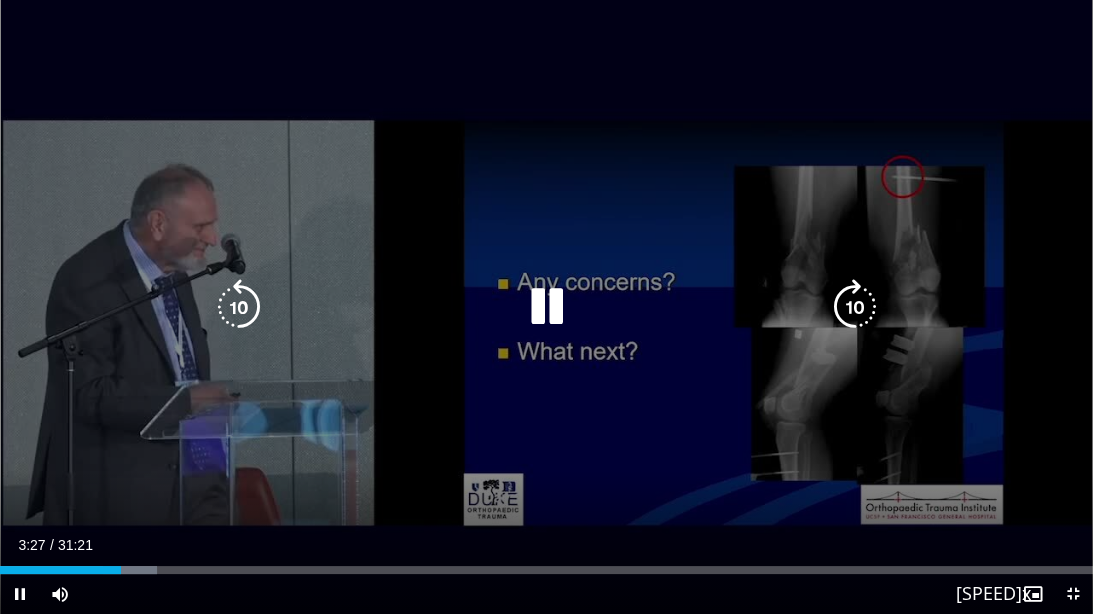 click at bounding box center [854, 307] 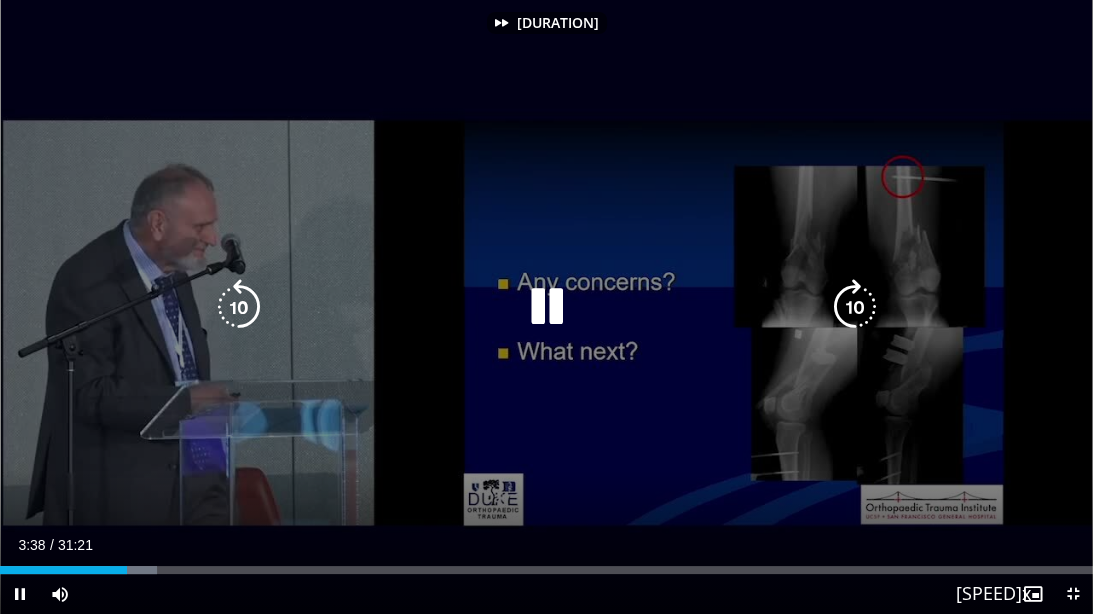 click at bounding box center [854, 307] 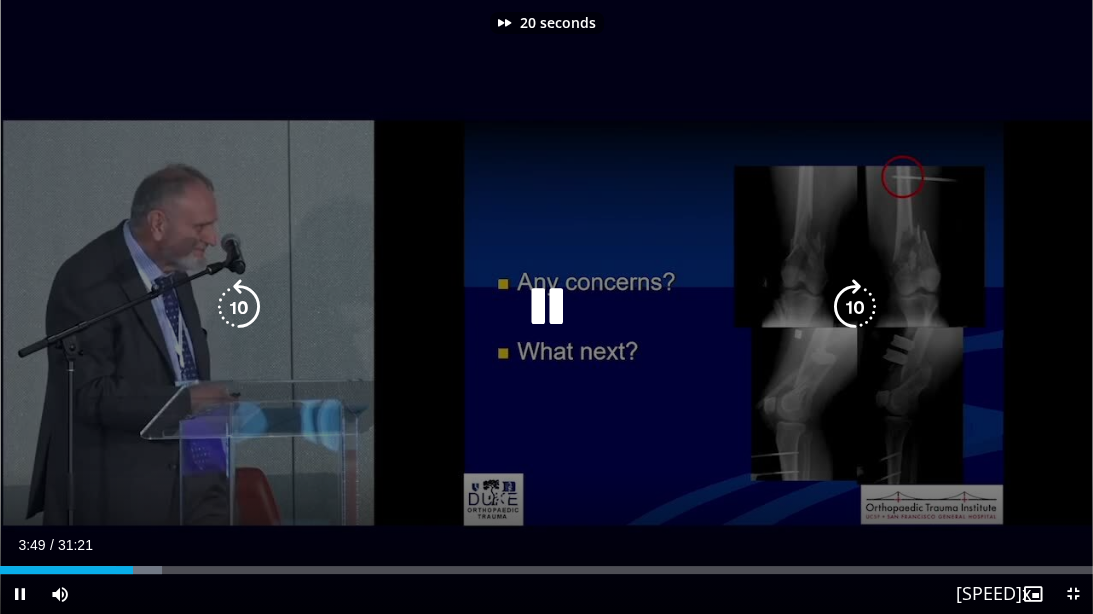 click at bounding box center (854, 307) 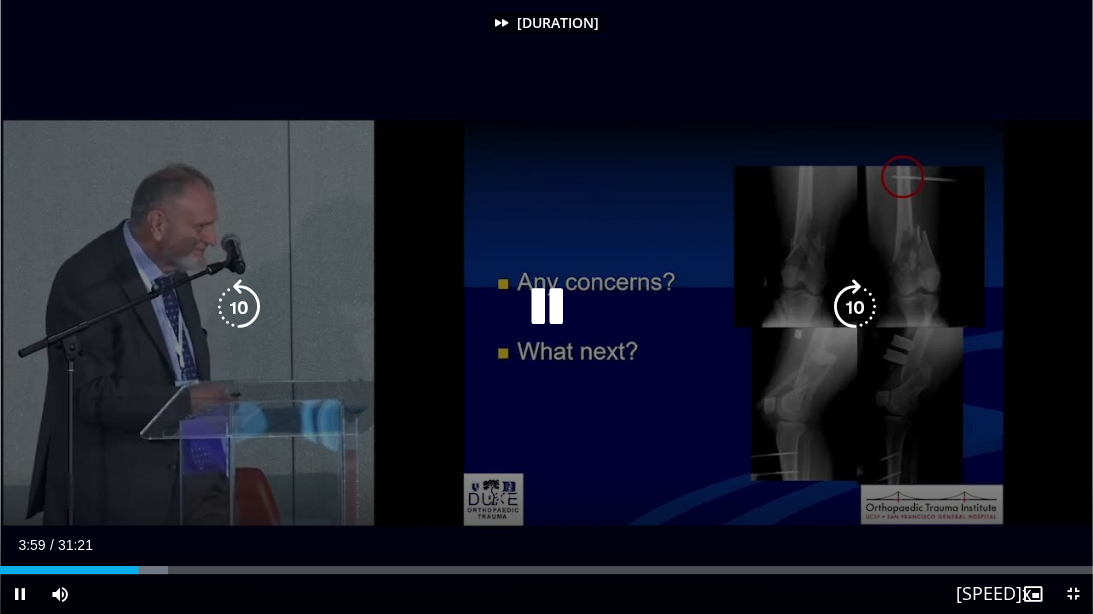 click at bounding box center (854, 307) 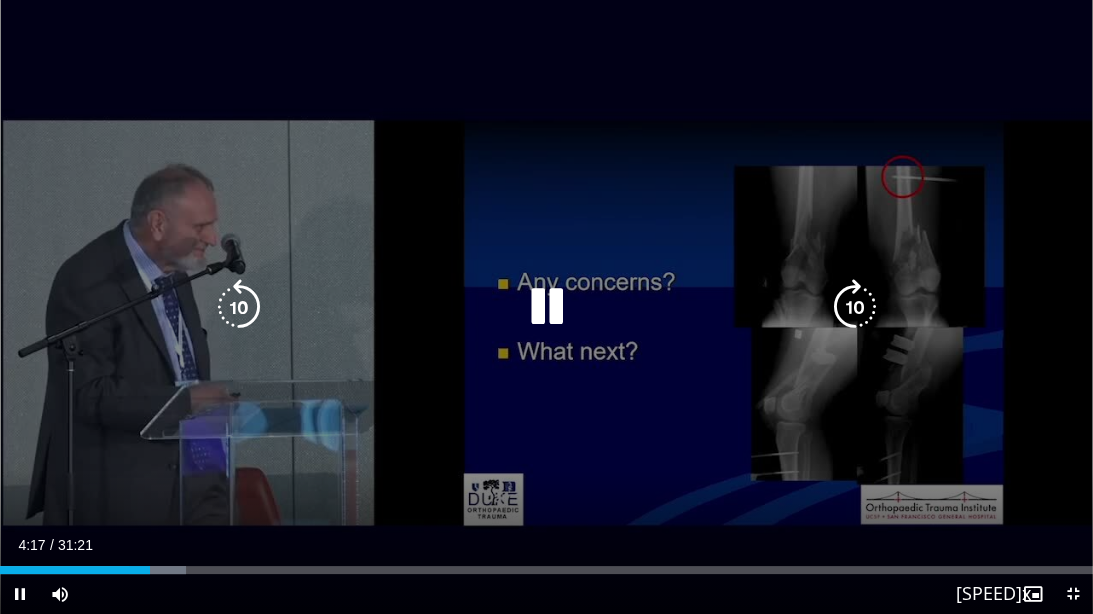 click at bounding box center (854, 307) 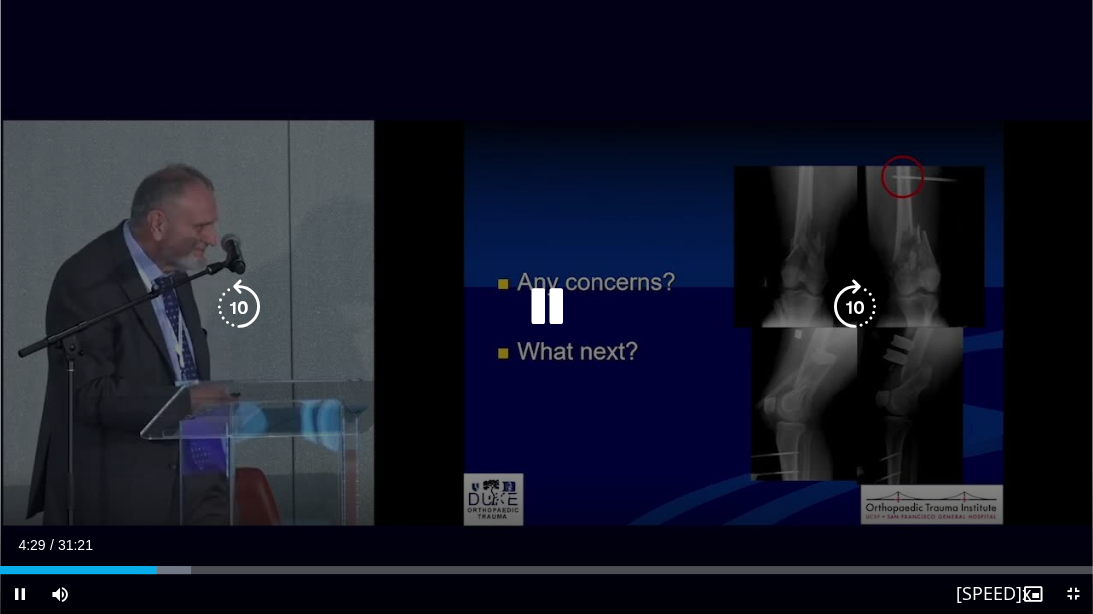 click at bounding box center [854, 307] 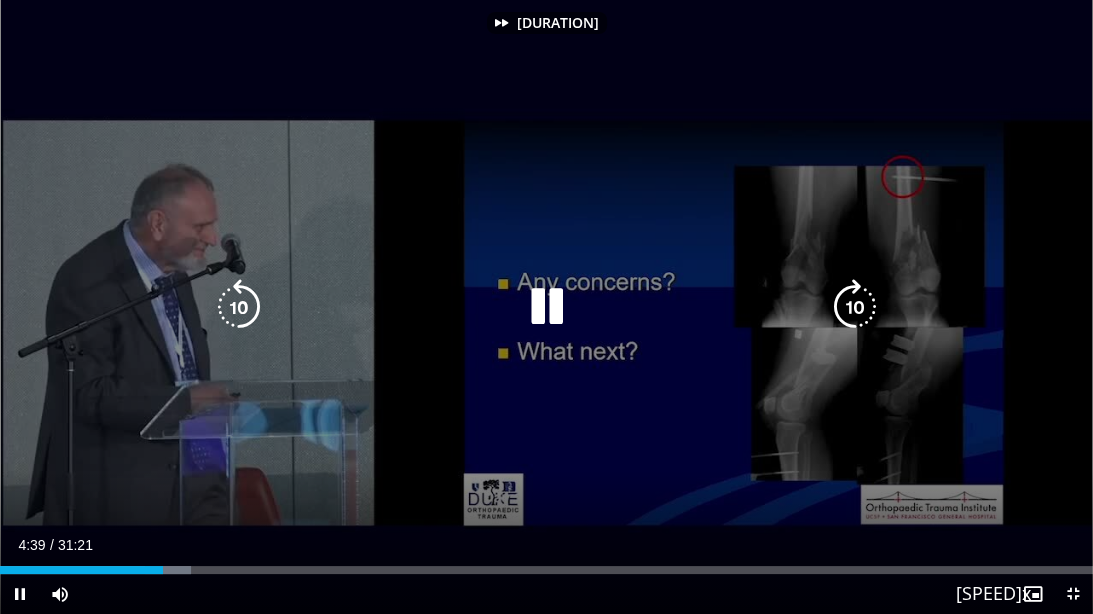 click at bounding box center [854, 307] 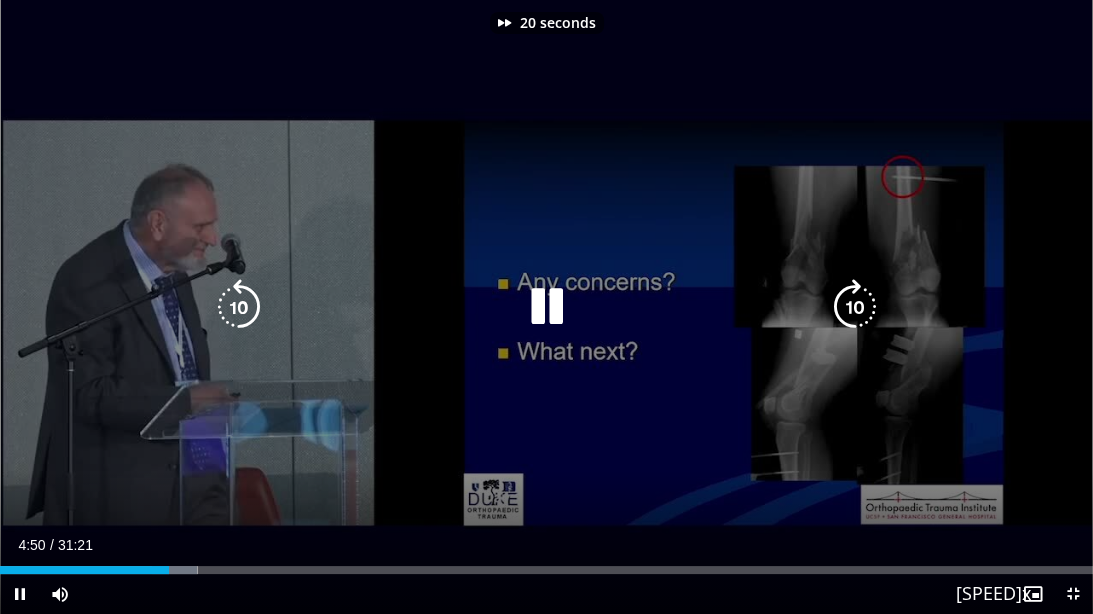 click at bounding box center (854, 307) 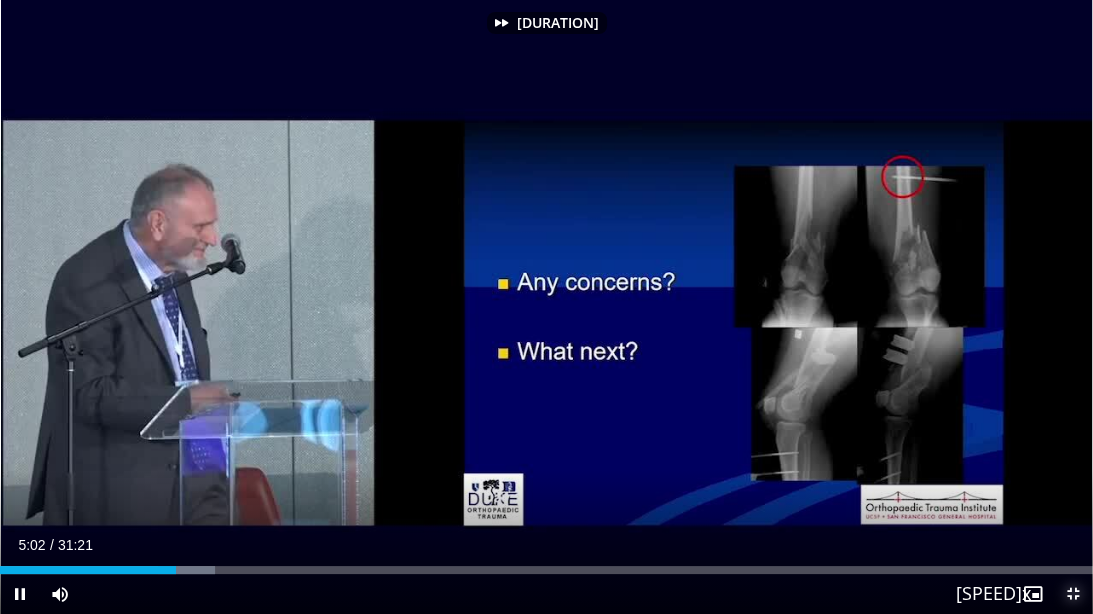 click at bounding box center (1073, 594) 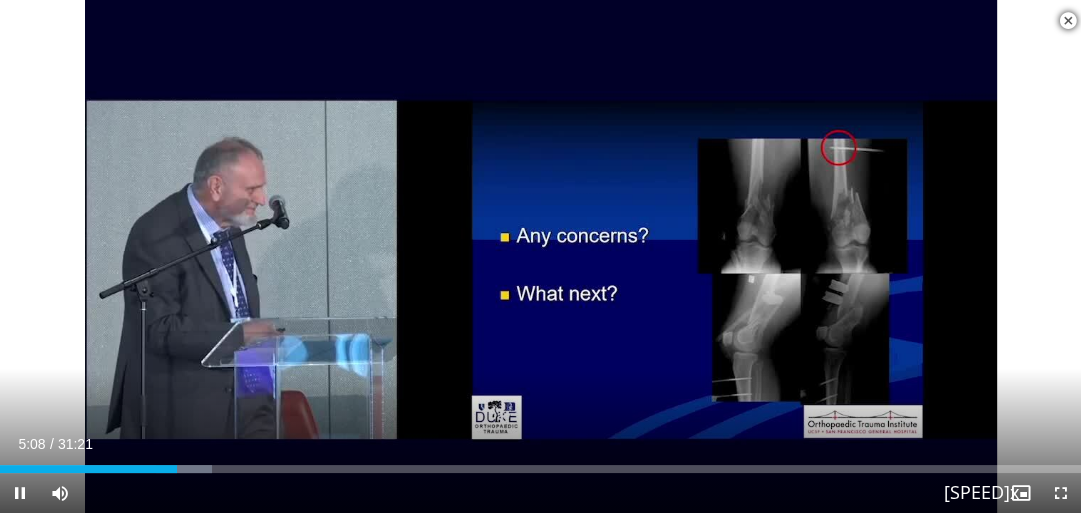 scroll, scrollTop: 431, scrollLeft: 0, axis: vertical 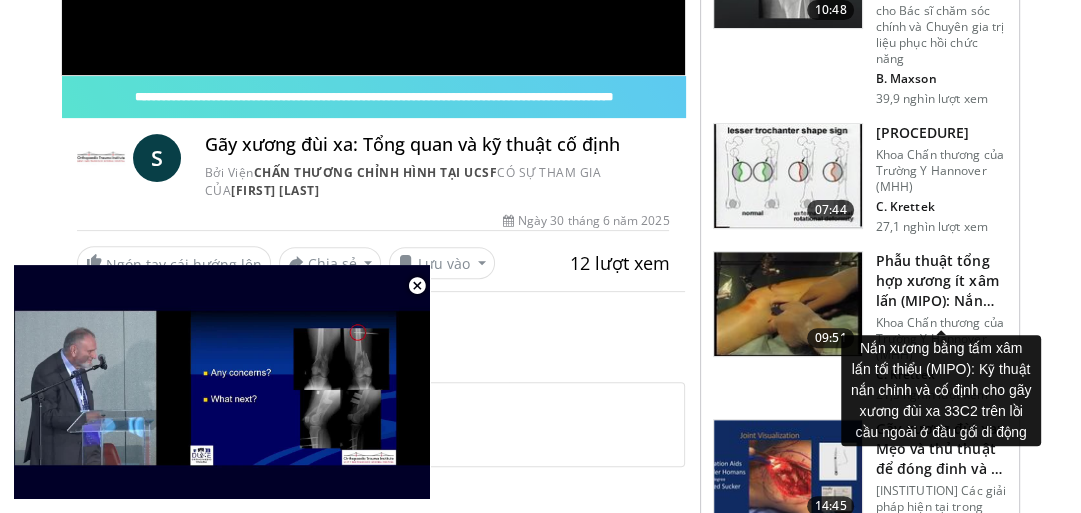click on "Phẫu thuật tổng hợp xương ít xâm lấn (MIPO): Nắn chỉnh và cố định…" at bounding box center (937, 290) 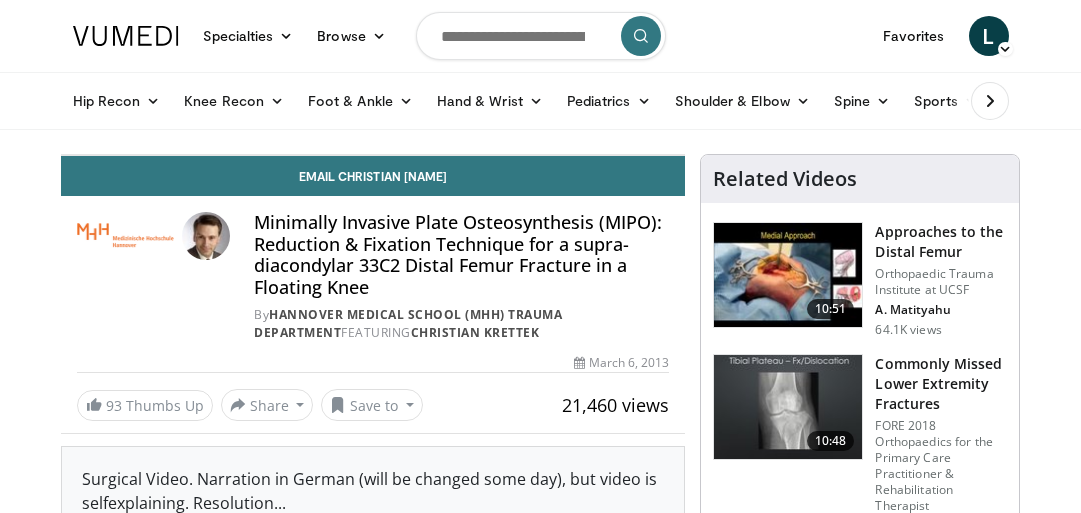 scroll, scrollTop: 0, scrollLeft: 0, axis: both 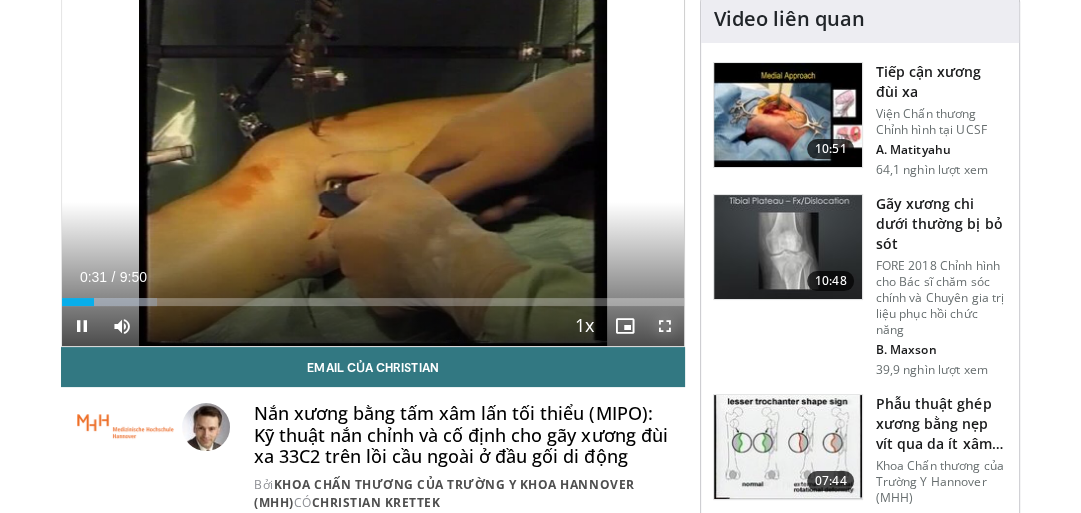 click at bounding box center (664, 326) 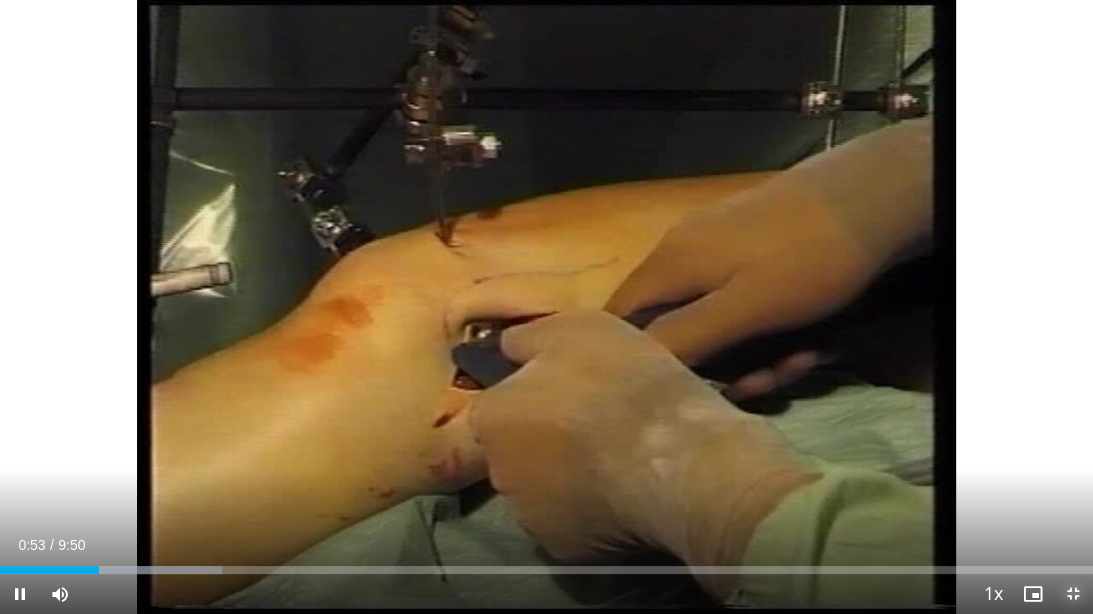 click at bounding box center (1073, 594) 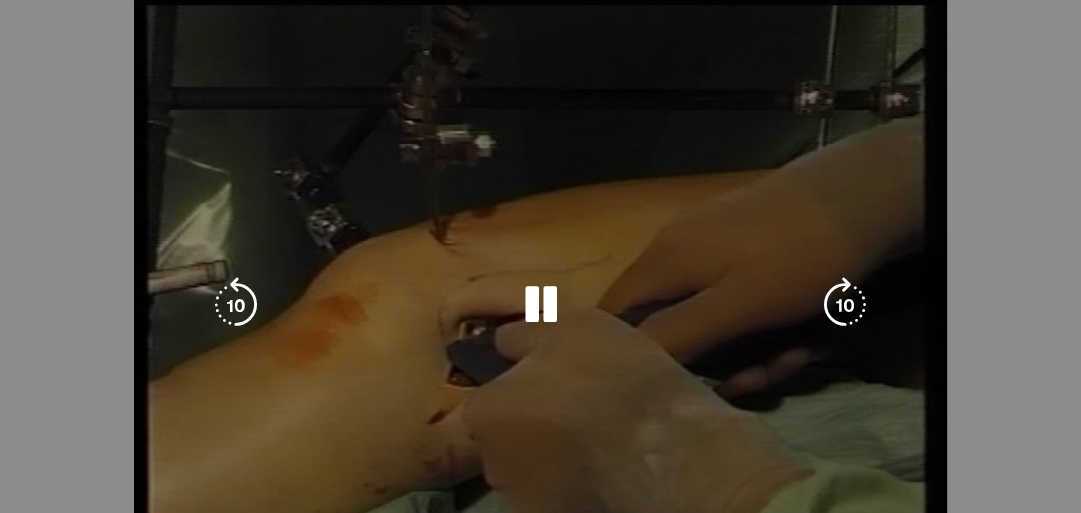 scroll, scrollTop: 0, scrollLeft: 0, axis: both 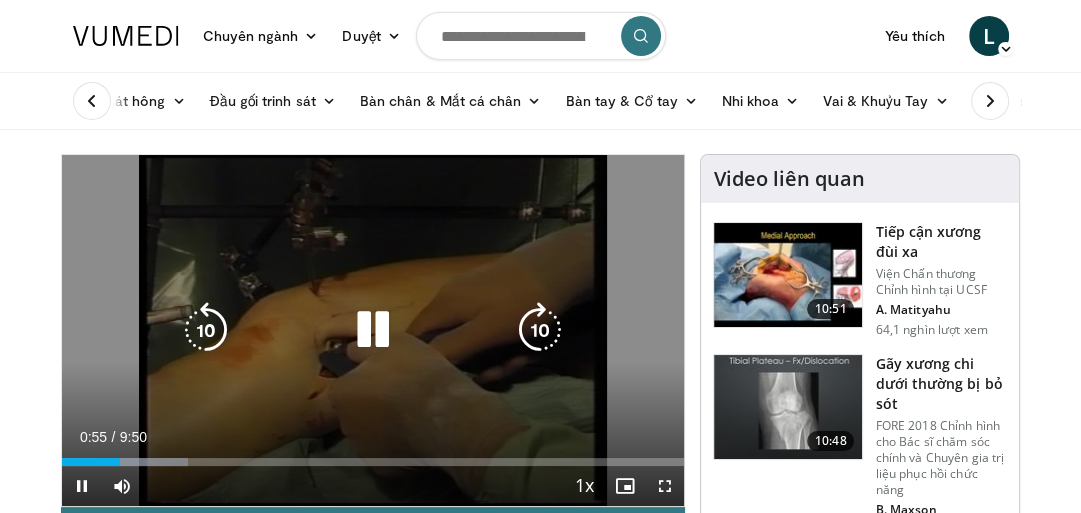 click at bounding box center [373, 330] 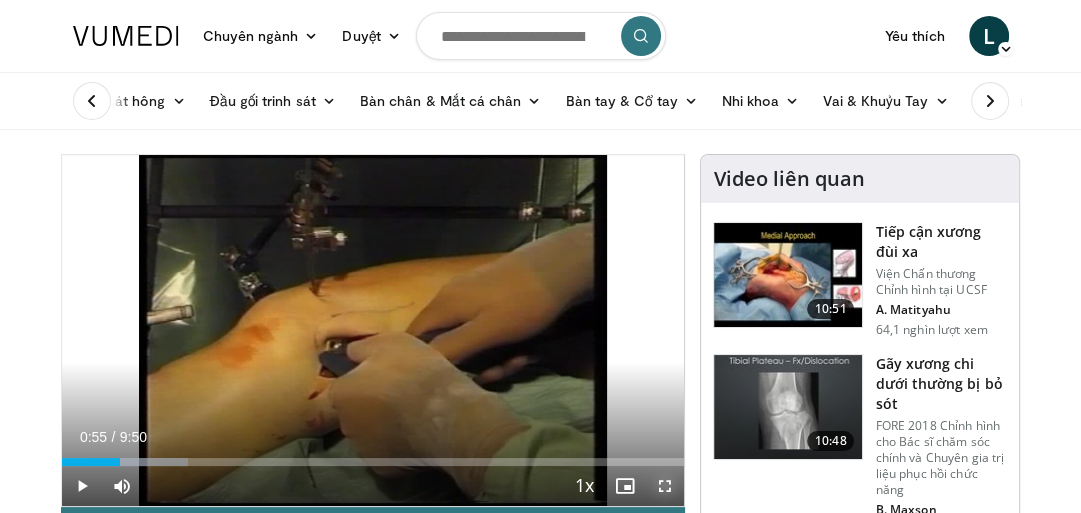 drag, startPoint x: 666, startPoint y: 482, endPoint x: 655, endPoint y: 554, distance: 72.835434 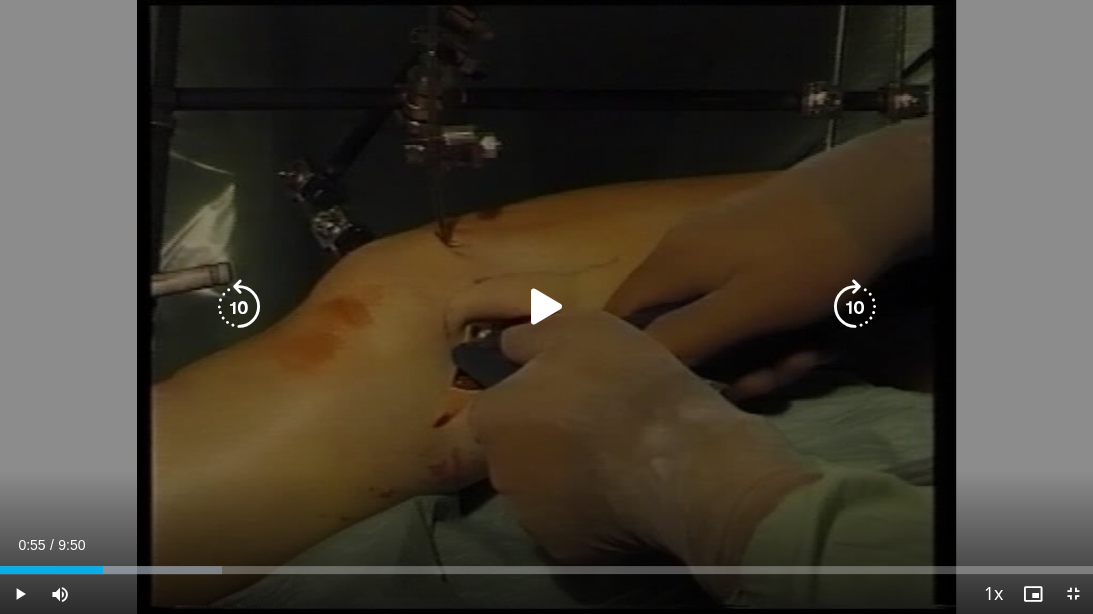 click at bounding box center [546, 307] 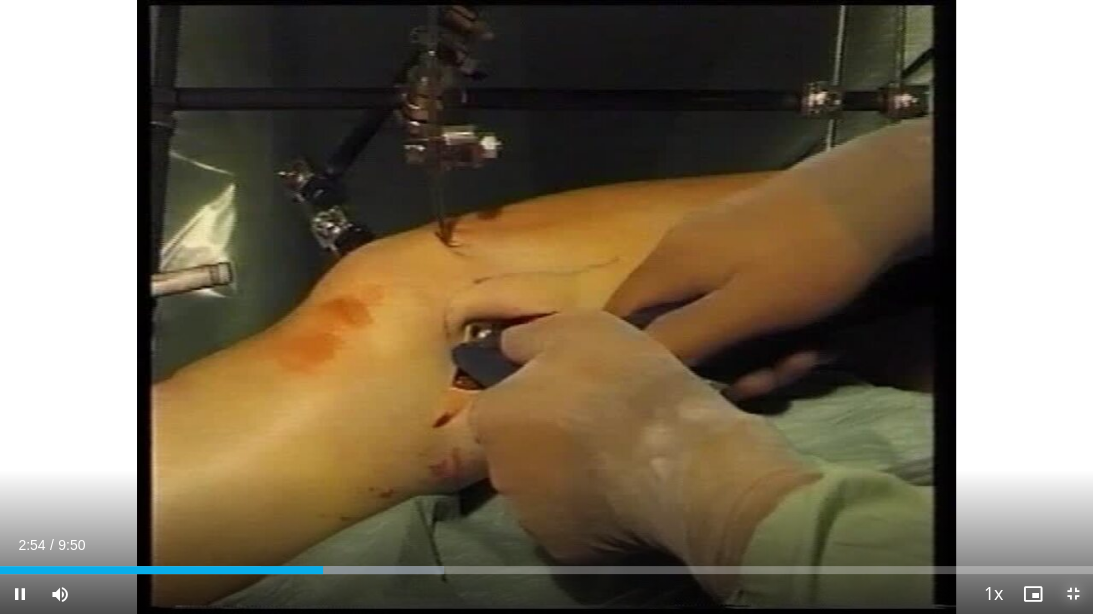 click at bounding box center [1073, 594] 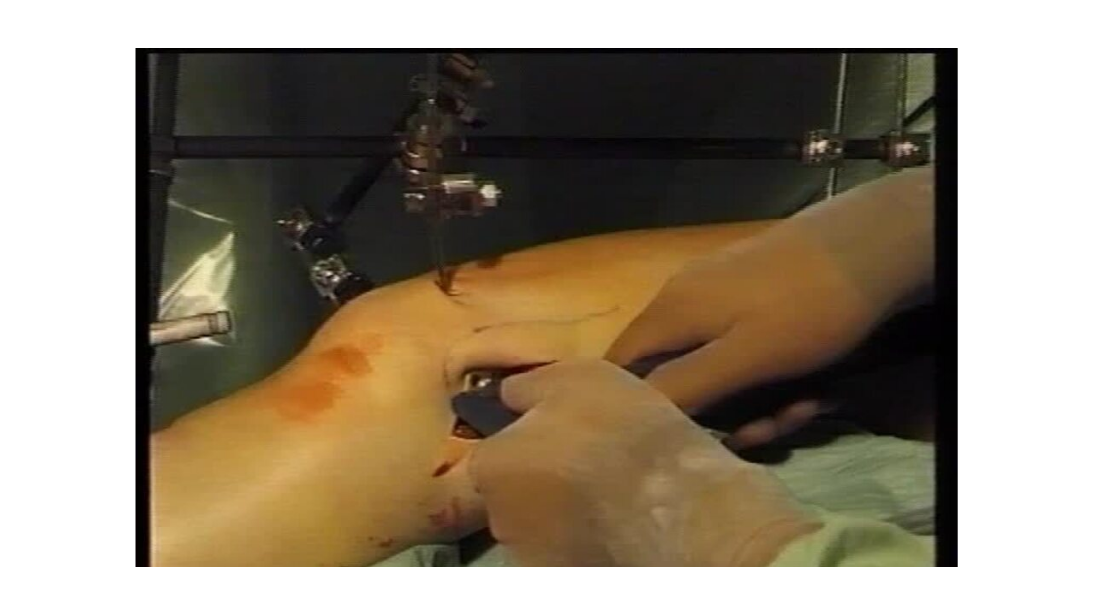 scroll, scrollTop: 160, scrollLeft: 0, axis: vertical 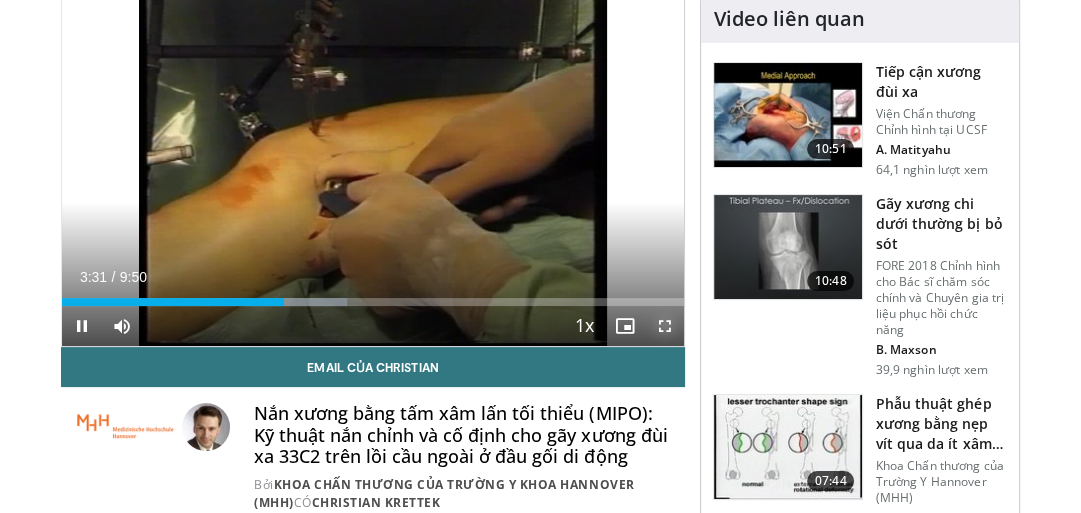 click at bounding box center (664, 326) 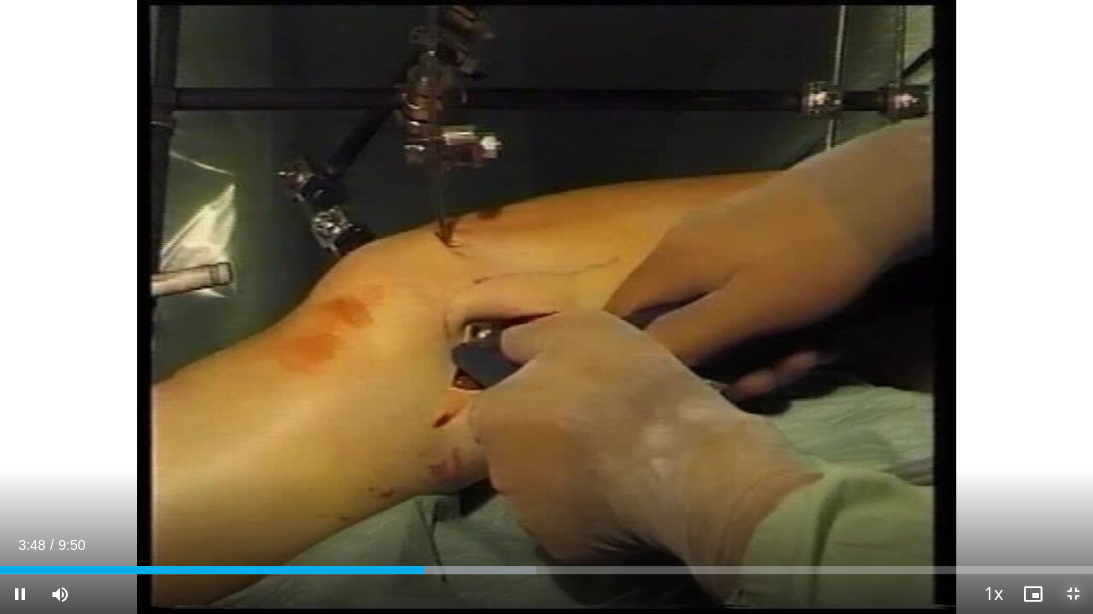 click at bounding box center (1073, 594) 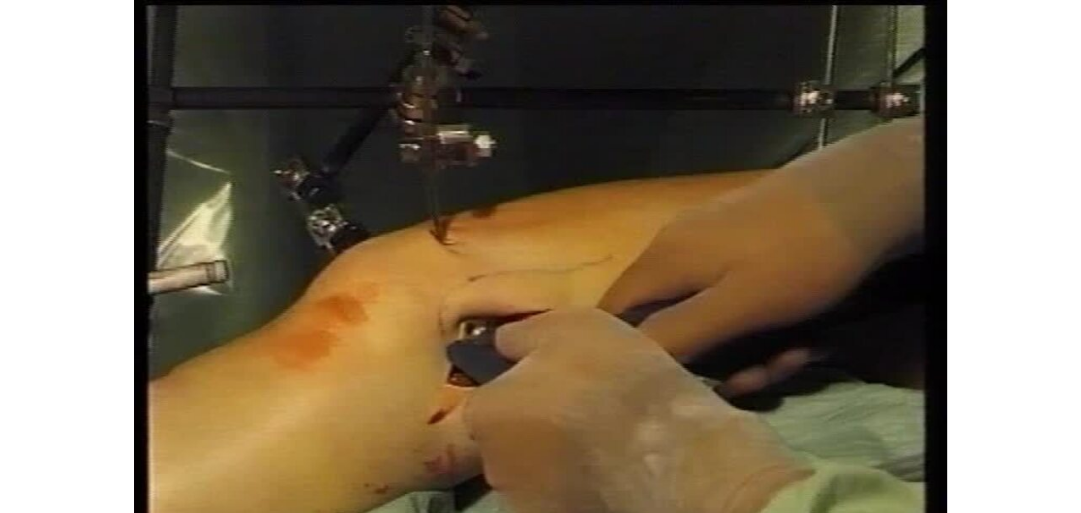 scroll, scrollTop: 2591, scrollLeft: 0, axis: vertical 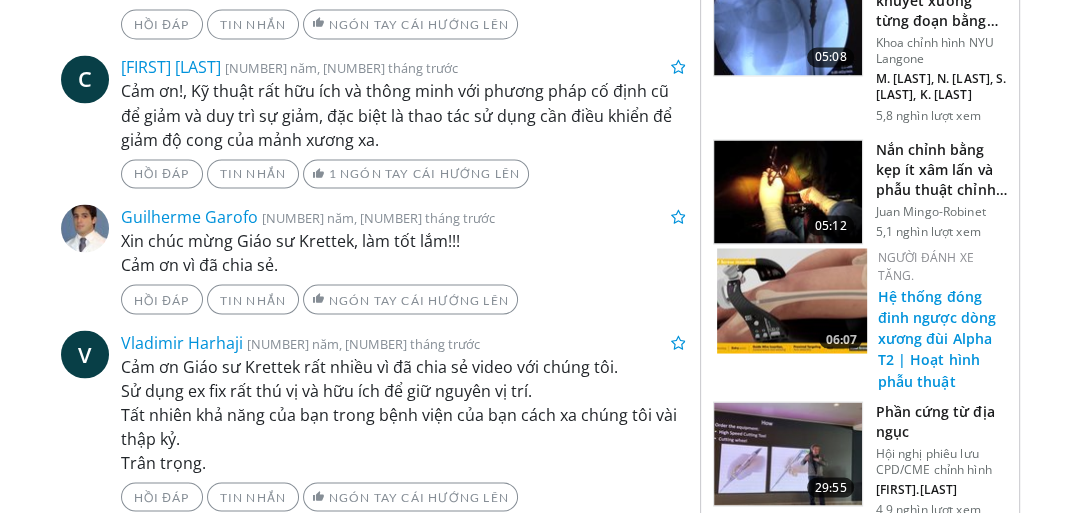 click on "Hệ thống đóng đinh ngược dòng xương đùi Alpha T2 | Hoạt hình phẫu thuật" at bounding box center [936, 337] 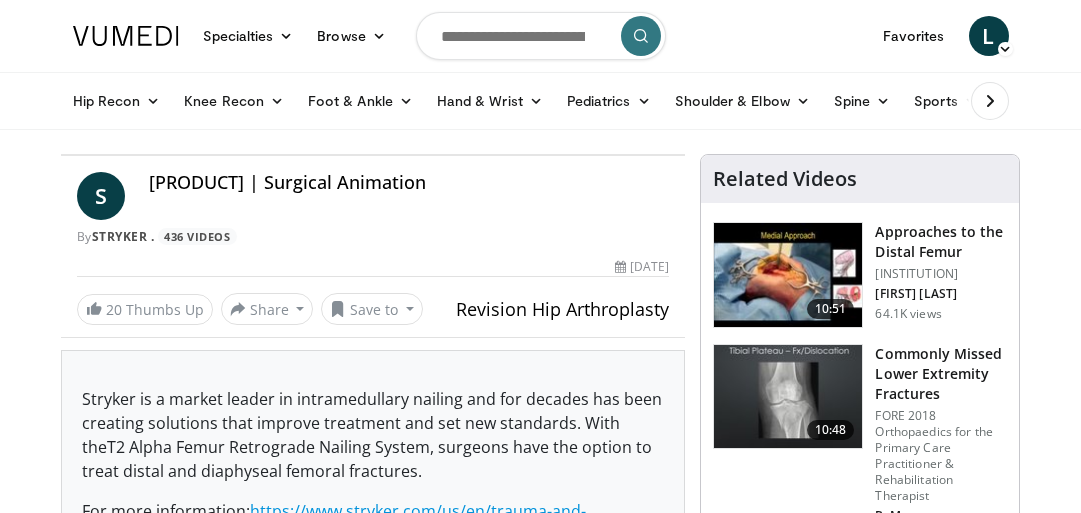 scroll, scrollTop: 0, scrollLeft: 0, axis: both 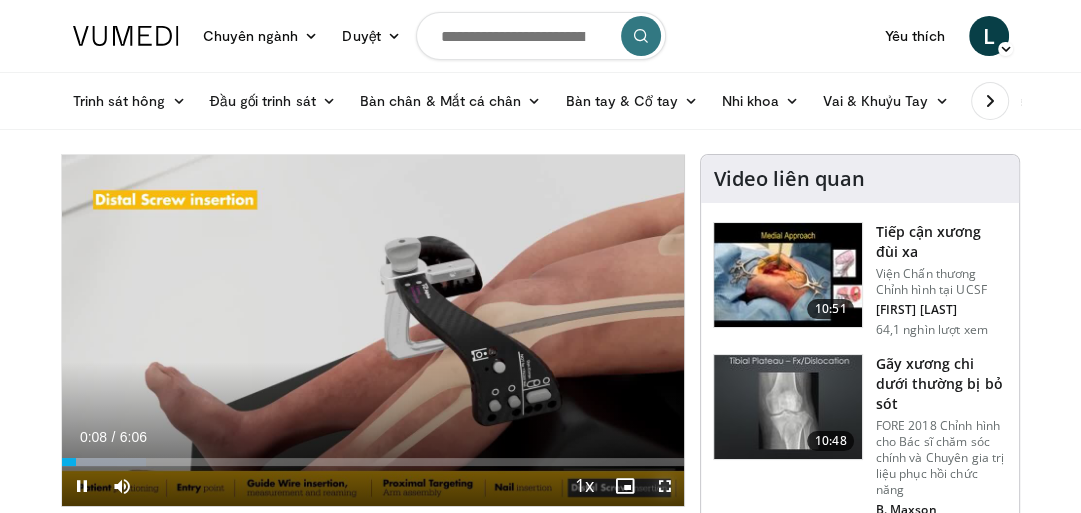 click at bounding box center [664, 486] 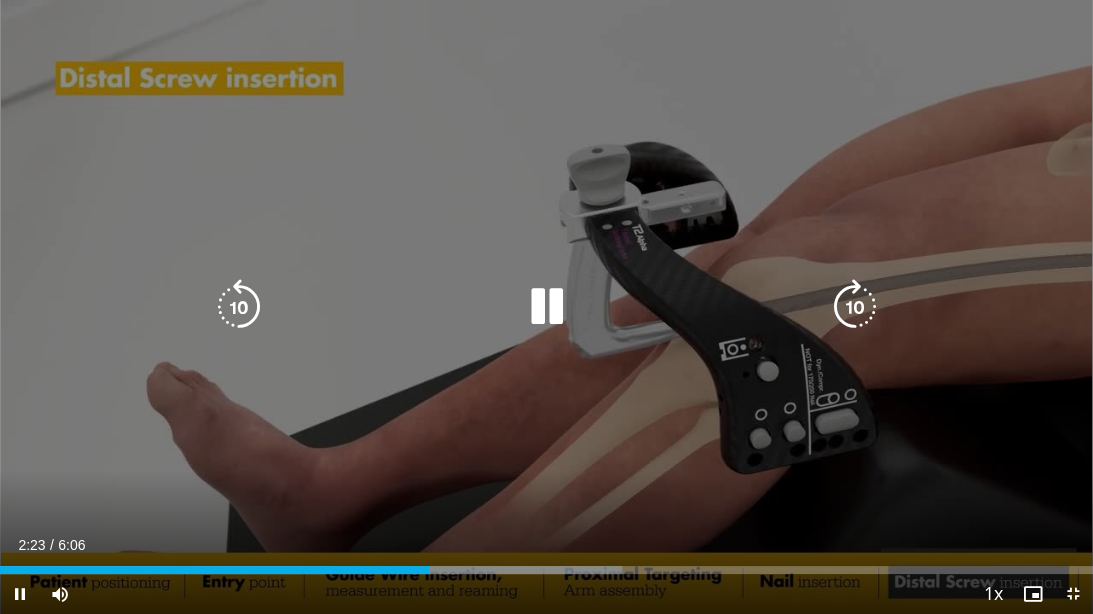 click at bounding box center (239, 307) 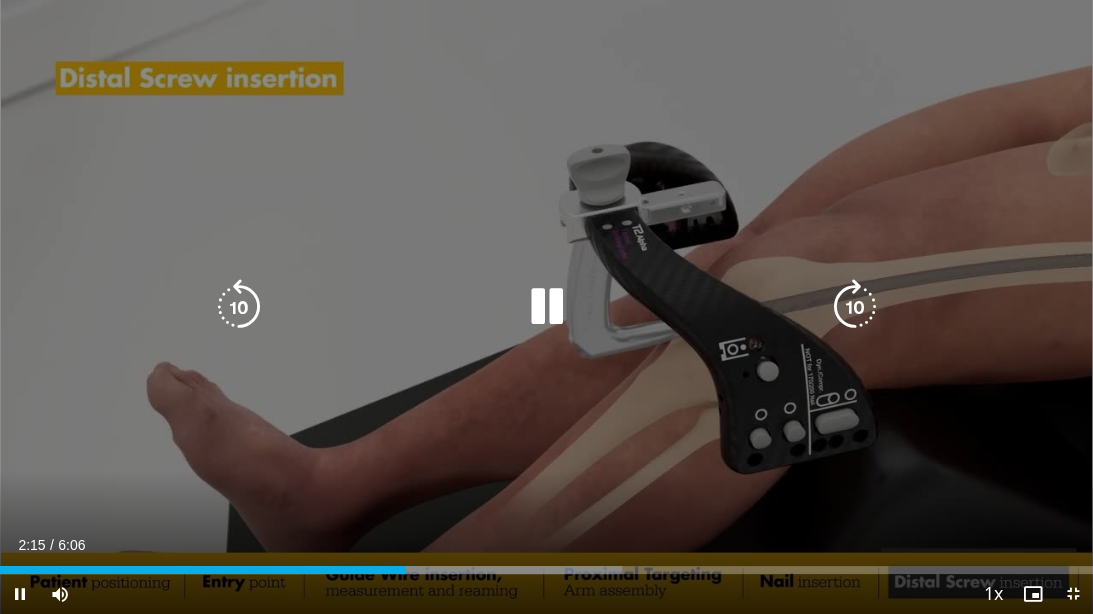 click at bounding box center (239, 307) 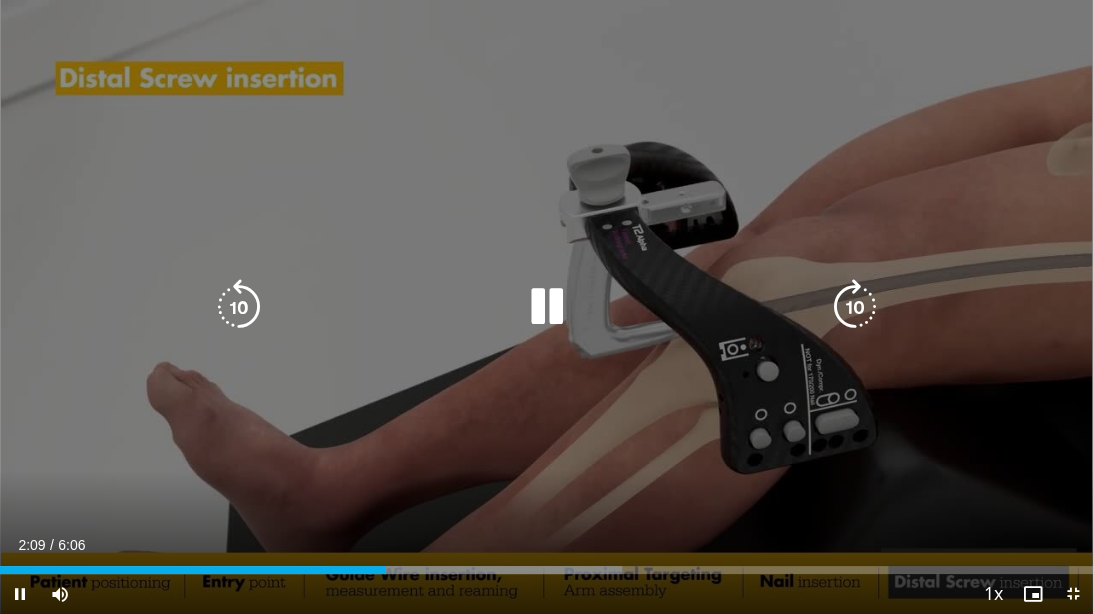 click at bounding box center [547, 307] 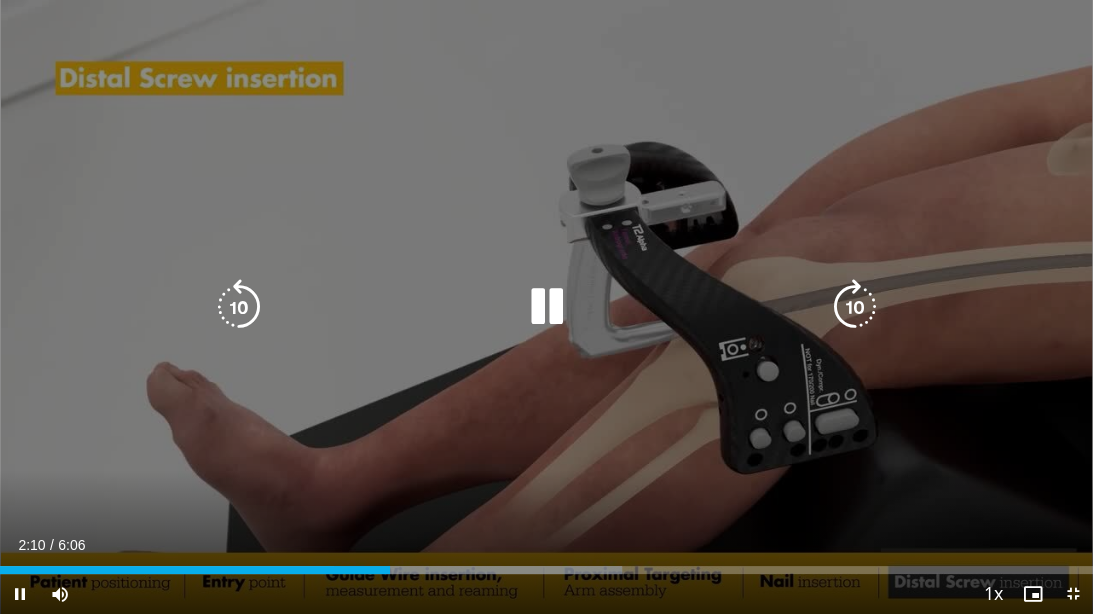click at bounding box center (546, 307) 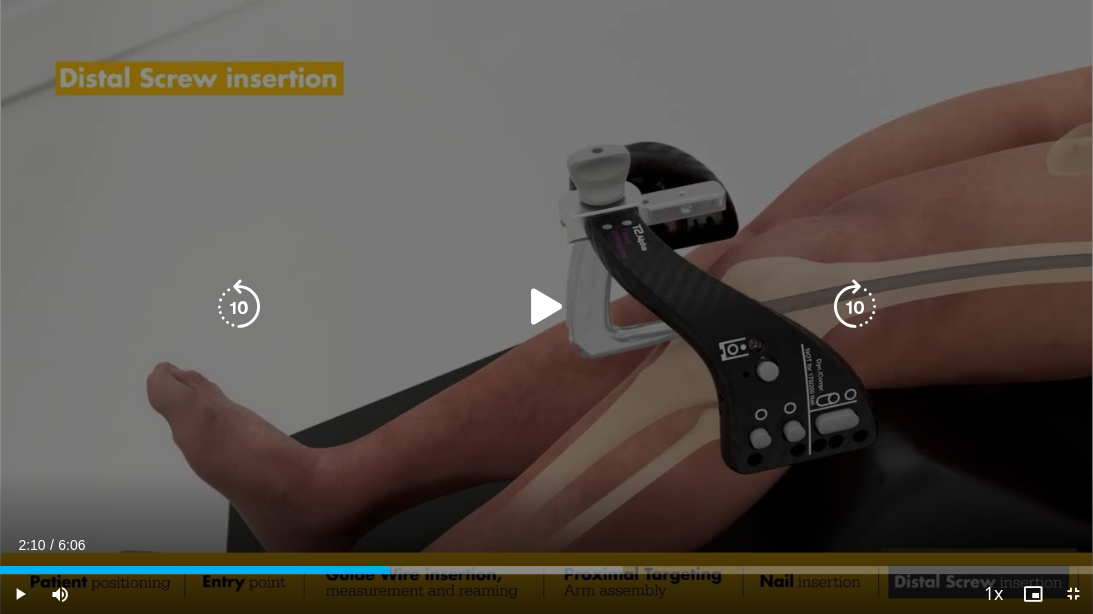 click at bounding box center (546, 307) 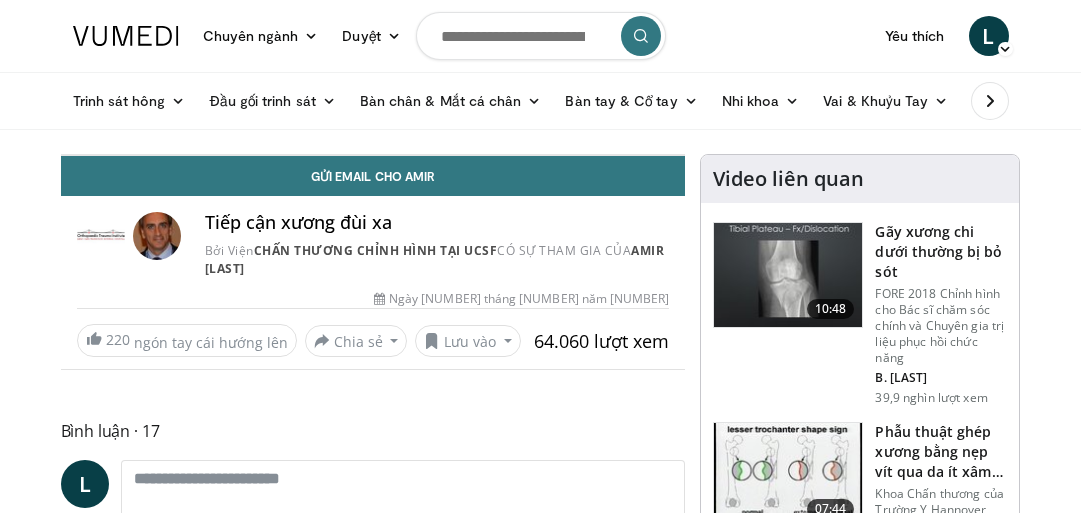 scroll, scrollTop: 0, scrollLeft: 0, axis: both 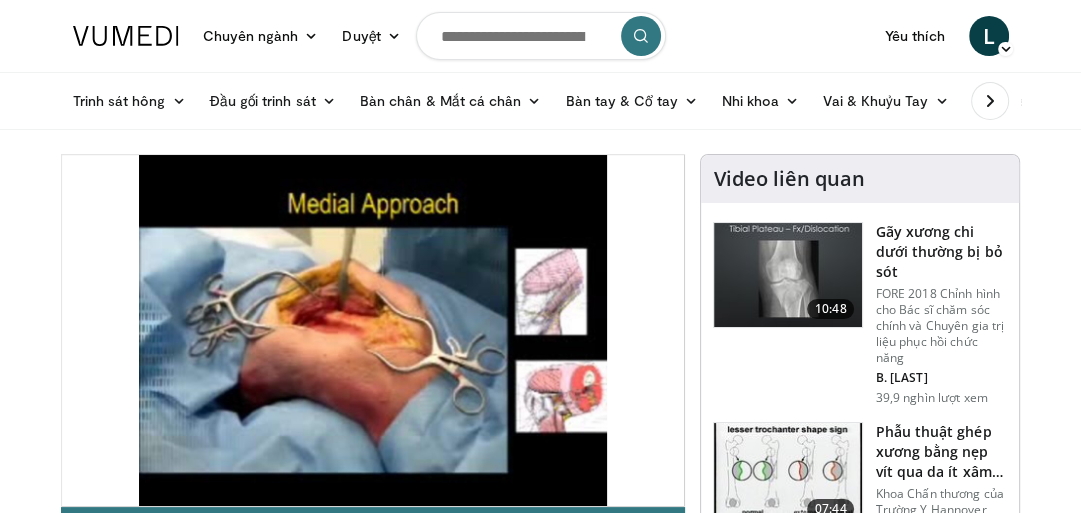 click on "Chuyên ngành
Y học người lớn và gia đình
Dị ứng, Hen suyễn, Miễn dịch học
Gây mê
Tim mạch
Nha khoa
Da liễu
Nội tiết học
Tiêu hóa & Gan mật
Phẫu thuật tổng quát
Huyết học & Ung bướu
Bệnh truyền nhiễm
Bệnh thận
Thần kinh học
Phẫu thuật thần kinh
Sản phụ khoa
Nhãn khoa
Miệng hàm mặt
Chỉnh hình
Tai mũi họng
Nhi khoa
Phẫu thuật thẩm mỹ
Chỉnh hình bàn chân
Tâm thần học
Bệnh phổi
Xạ trị ung thư" at bounding box center [540, 1829] 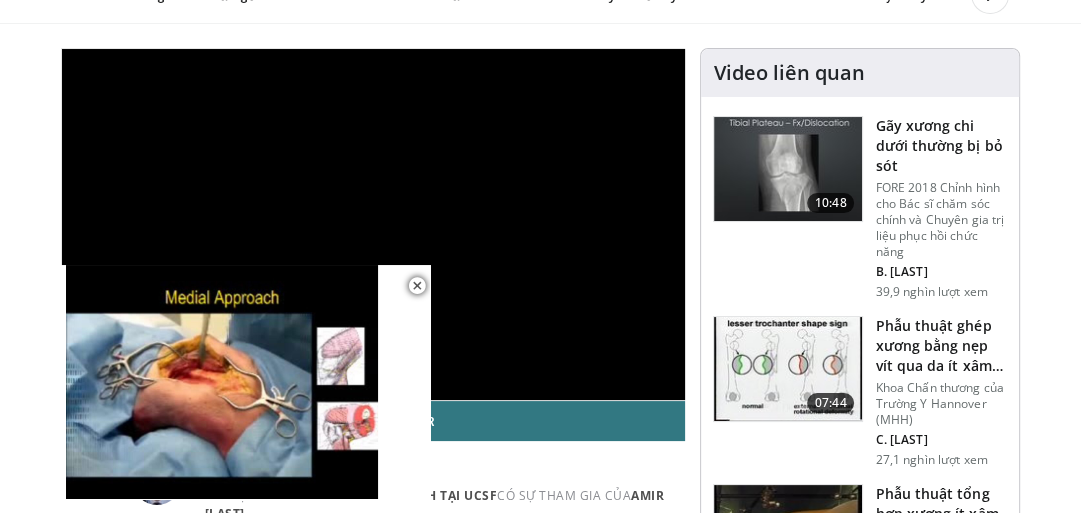 scroll, scrollTop: 240, scrollLeft: 0, axis: vertical 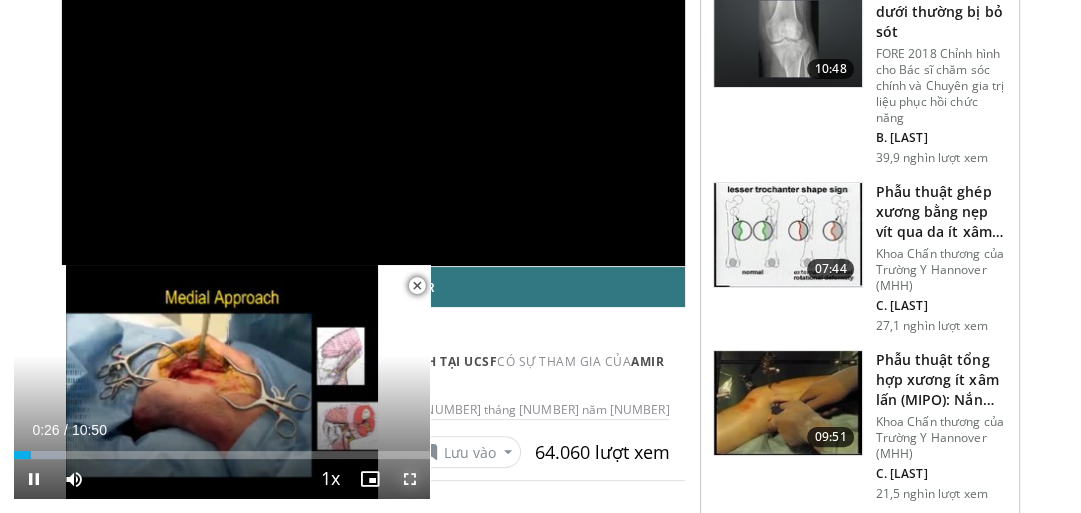 click at bounding box center (410, 479) 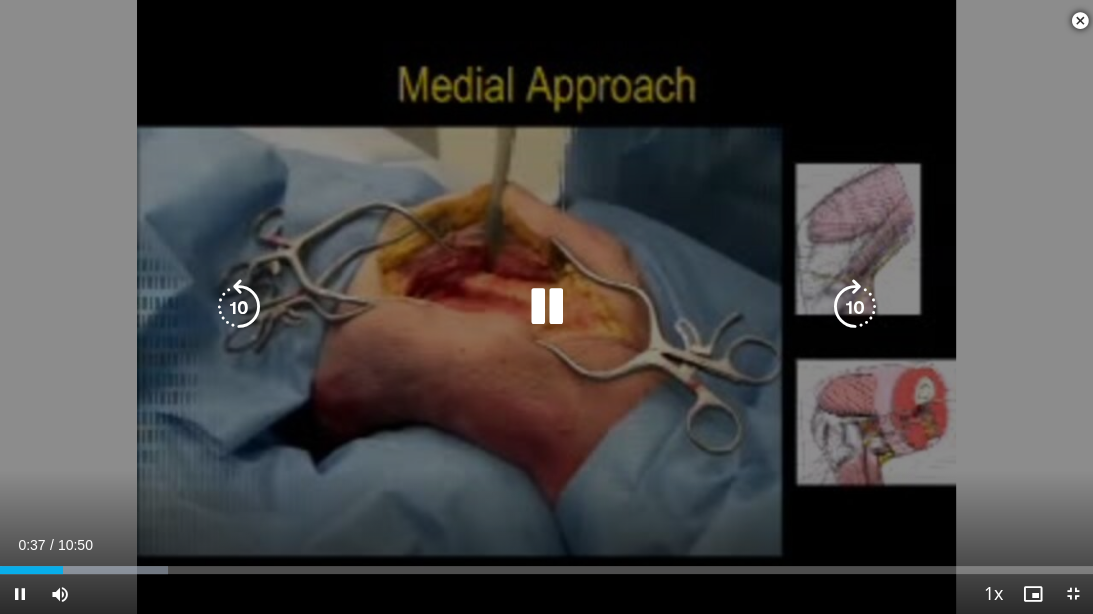 click on "10 seconds
Tap to unmute" at bounding box center (546, 307) 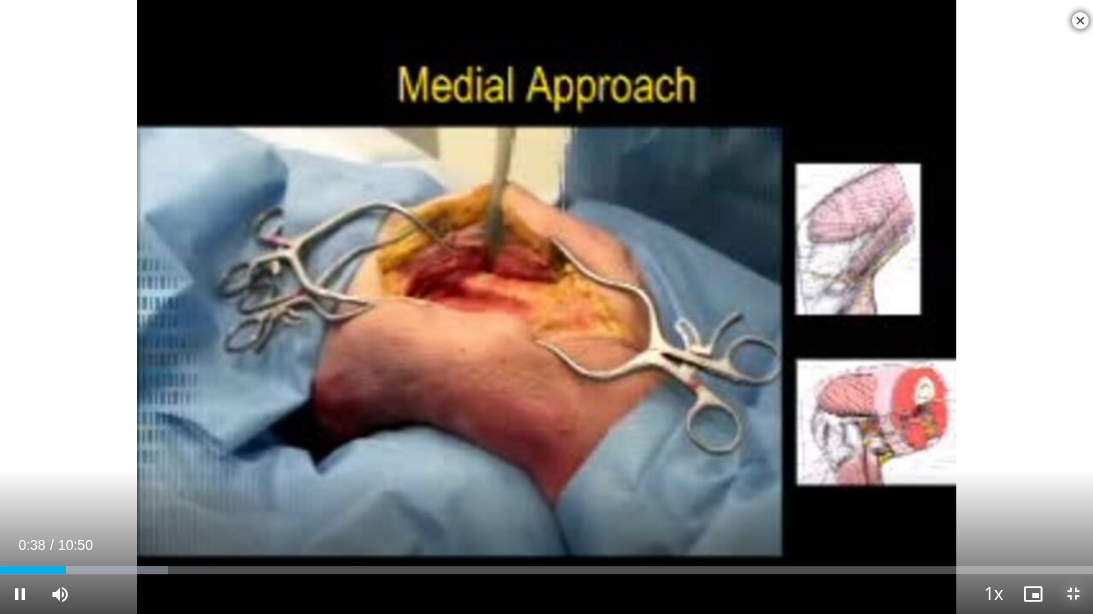click at bounding box center [1073, 594] 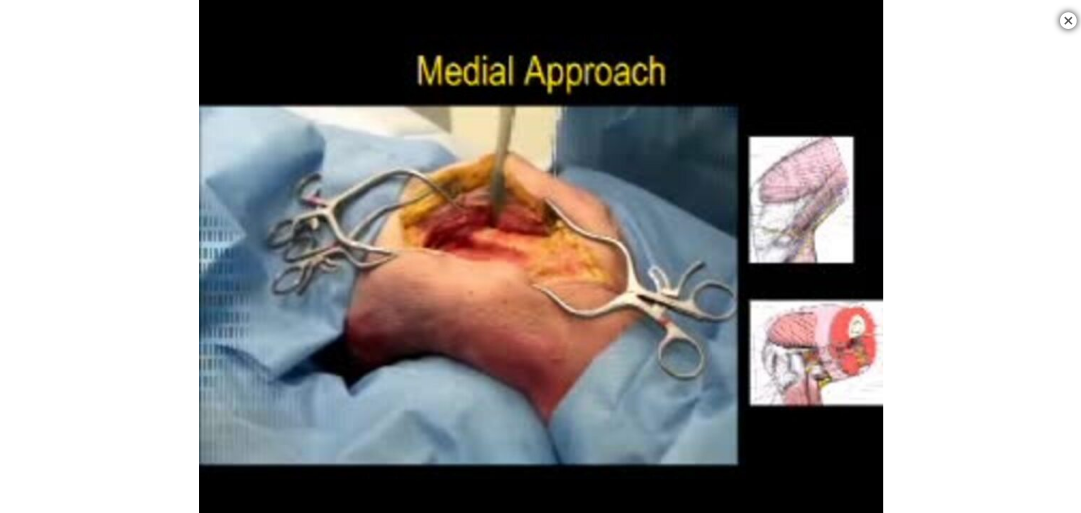 scroll, scrollTop: 1120, scrollLeft: 0, axis: vertical 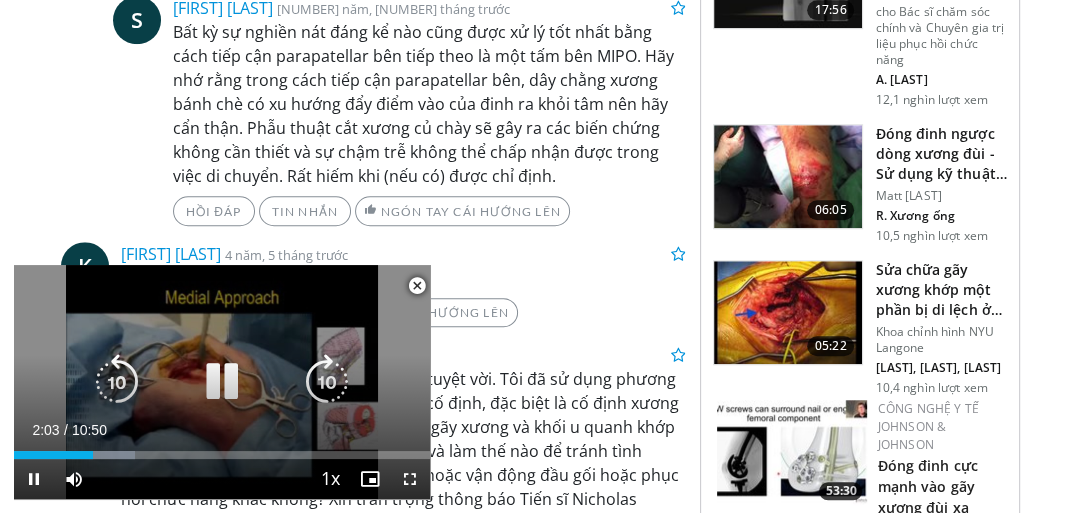 click at bounding box center [222, 382] 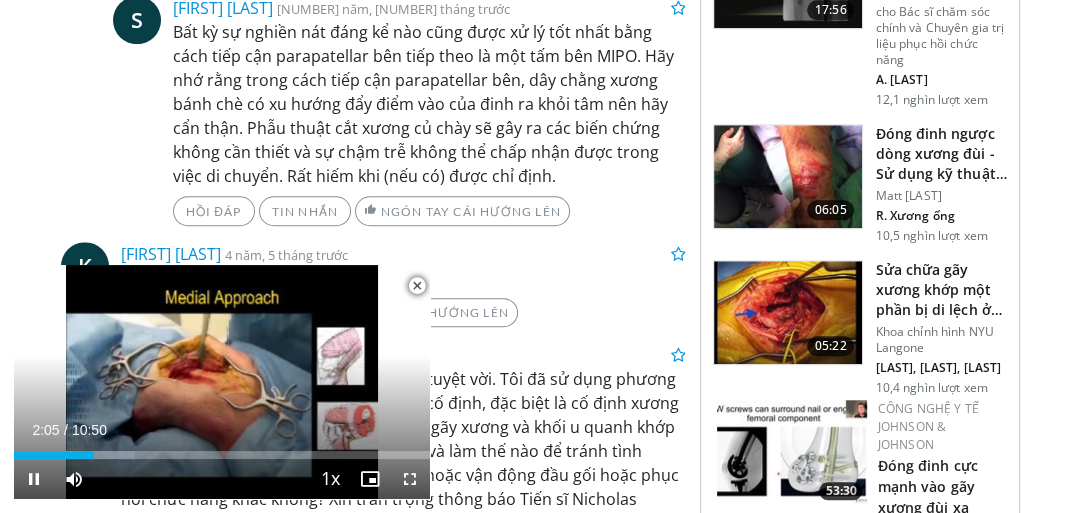 click at bounding box center [417, 286] 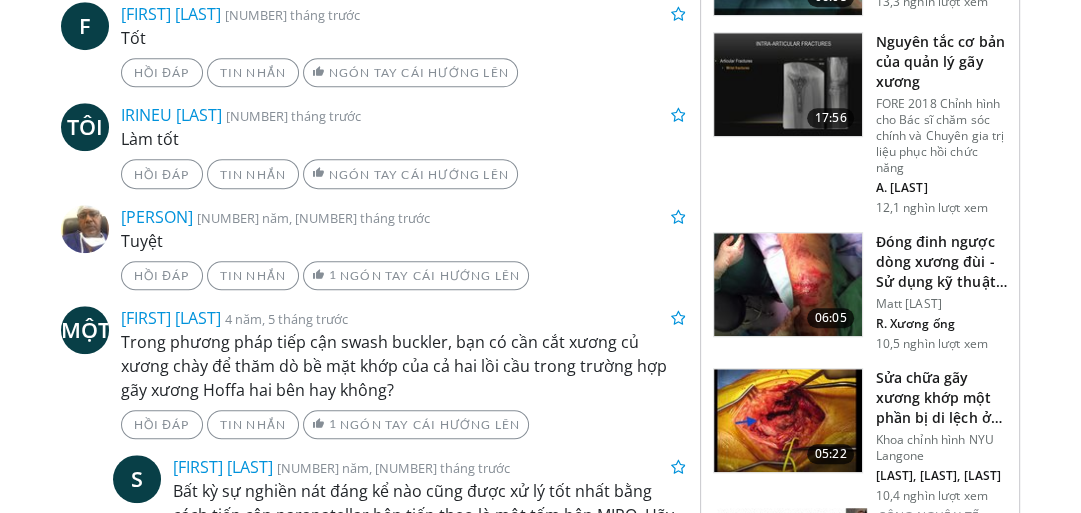 scroll, scrollTop: 960, scrollLeft: 0, axis: vertical 